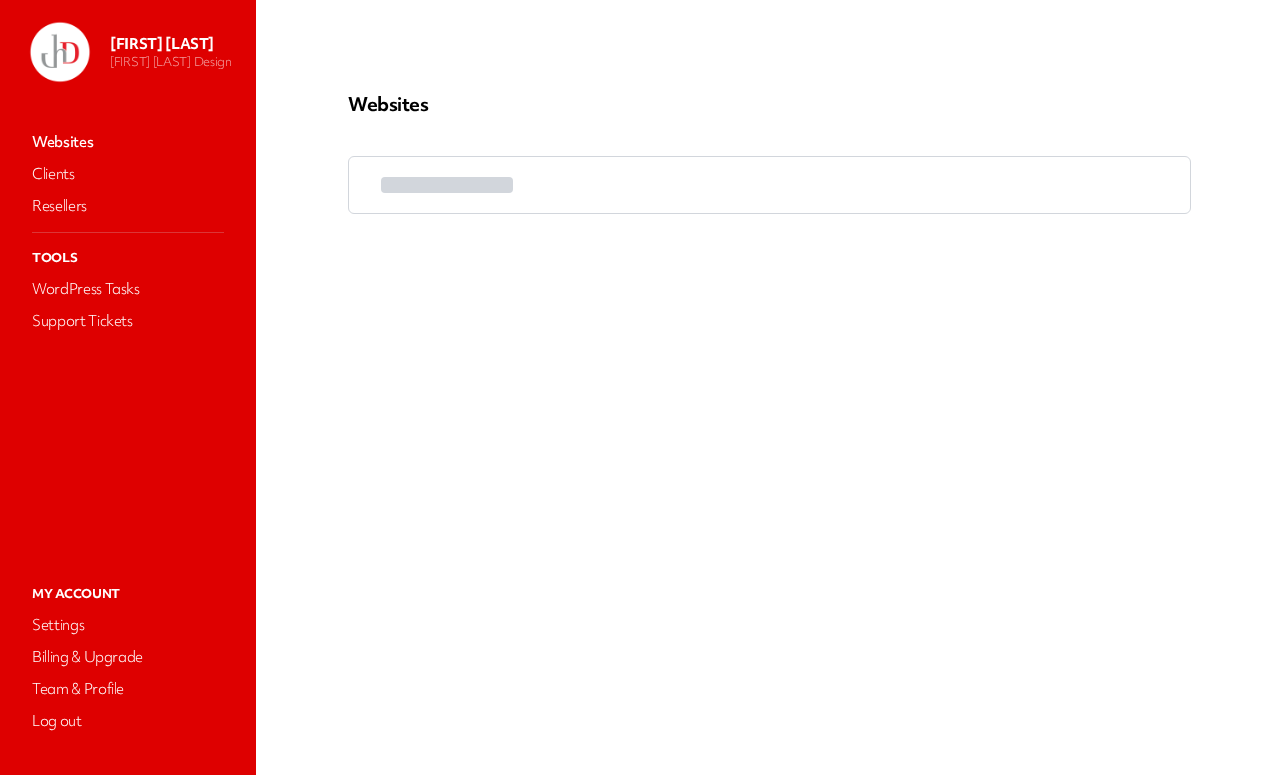 scroll, scrollTop: 0, scrollLeft: 0, axis: both 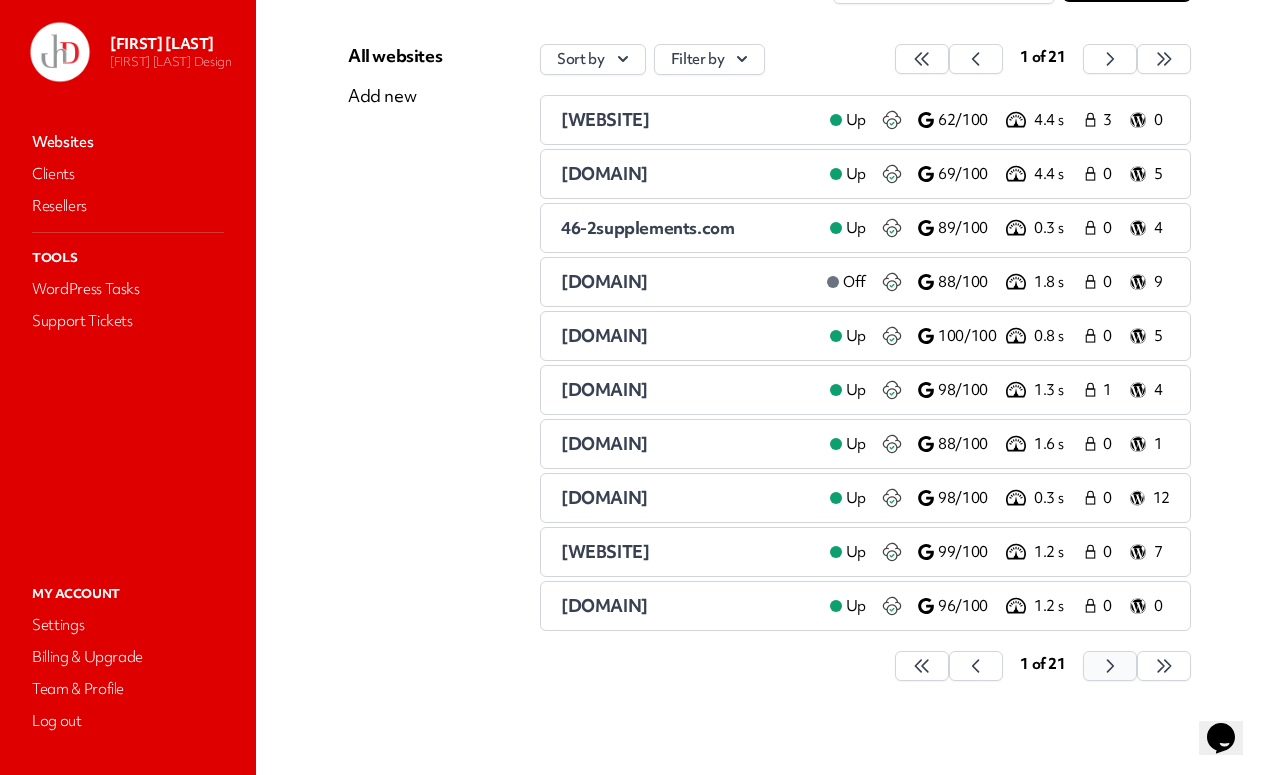 click at bounding box center (922, 666) 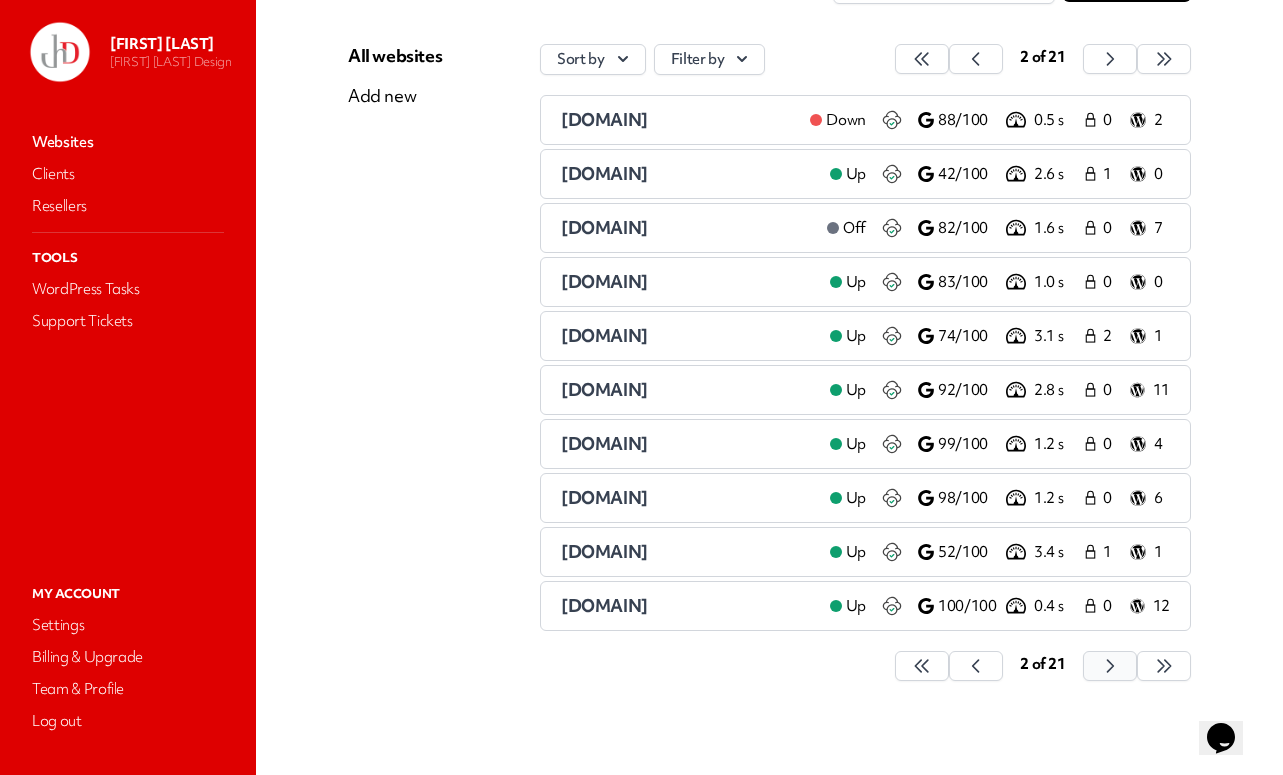 click on "2 of 21" at bounding box center [1043, 664] 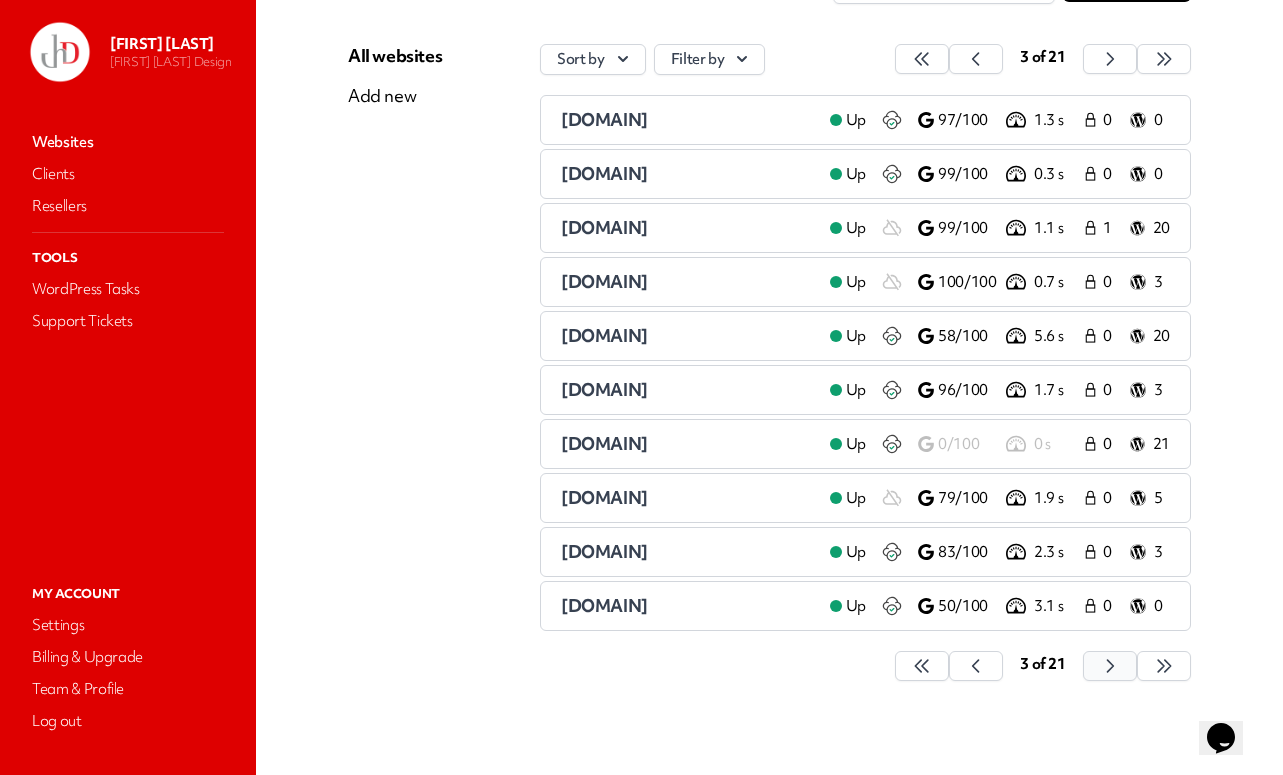 click at bounding box center (922, 666) 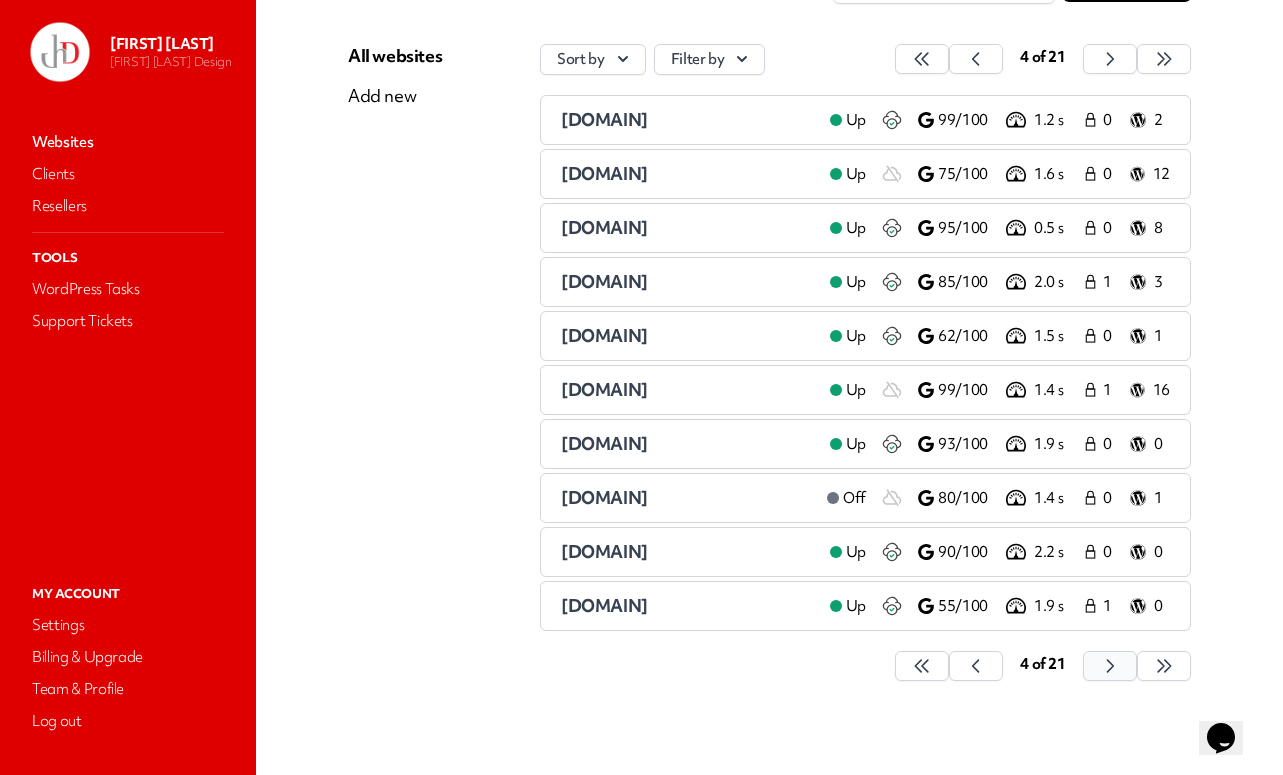 click at bounding box center [922, 666] 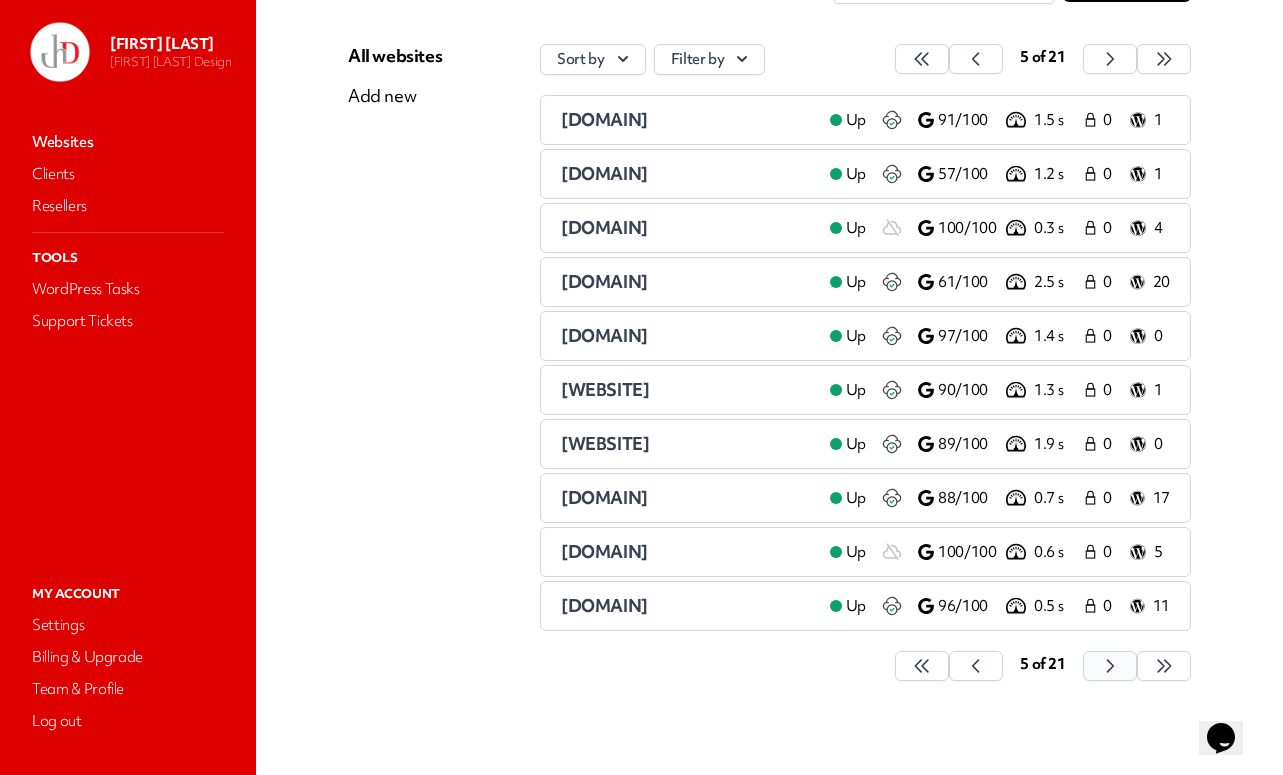 click at bounding box center [922, 666] 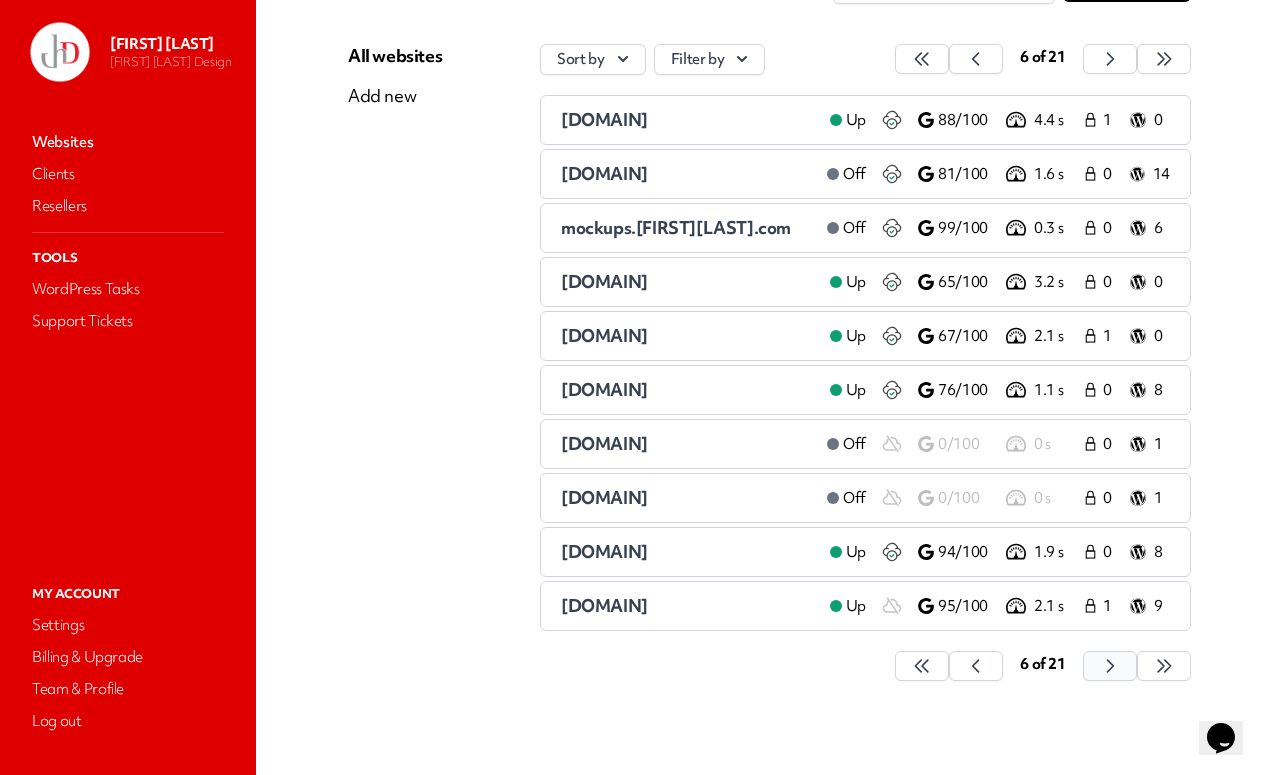 click at bounding box center [922, 666] 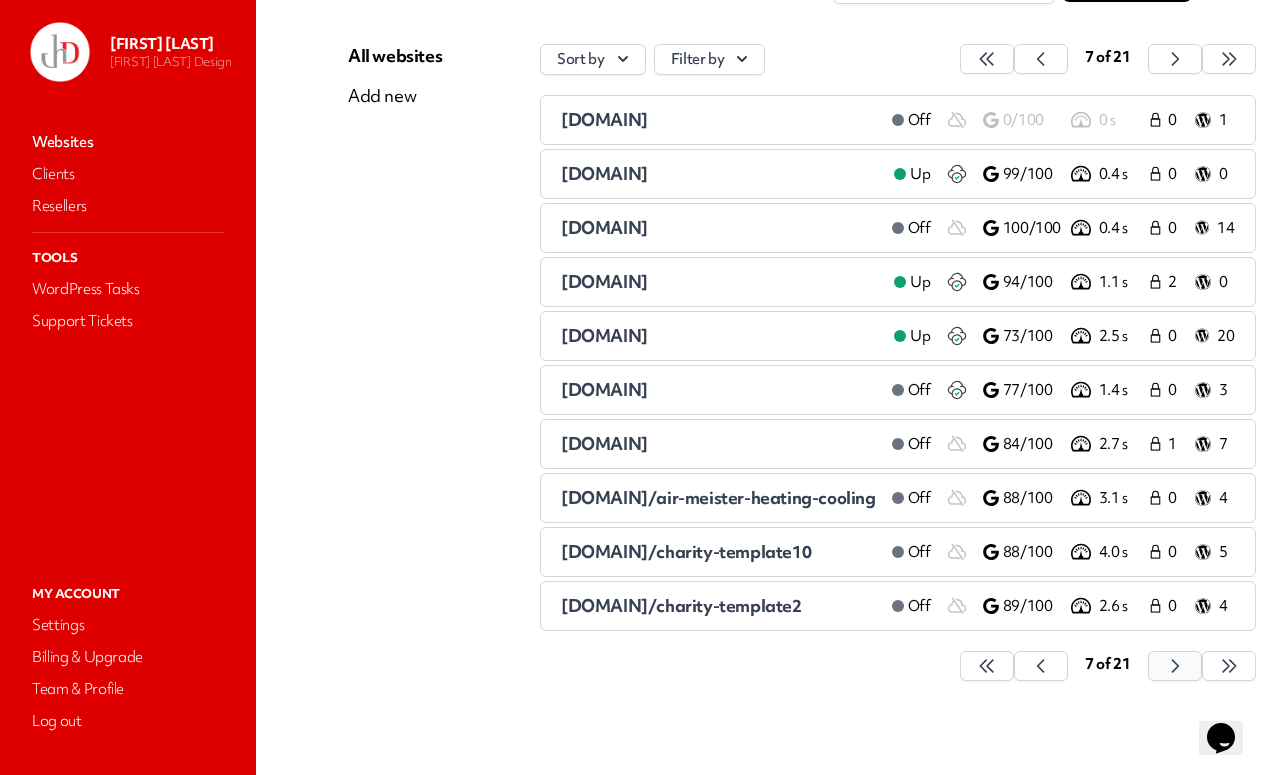 click 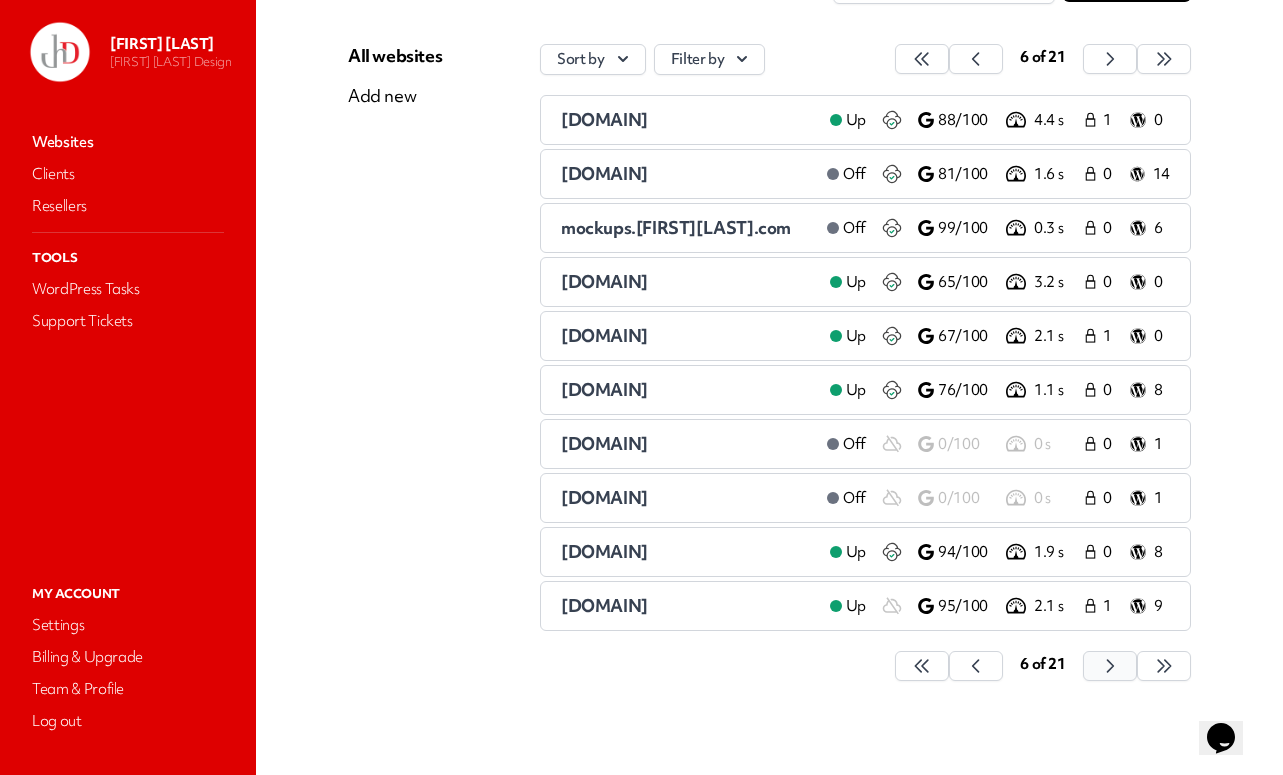 click at bounding box center (922, 666) 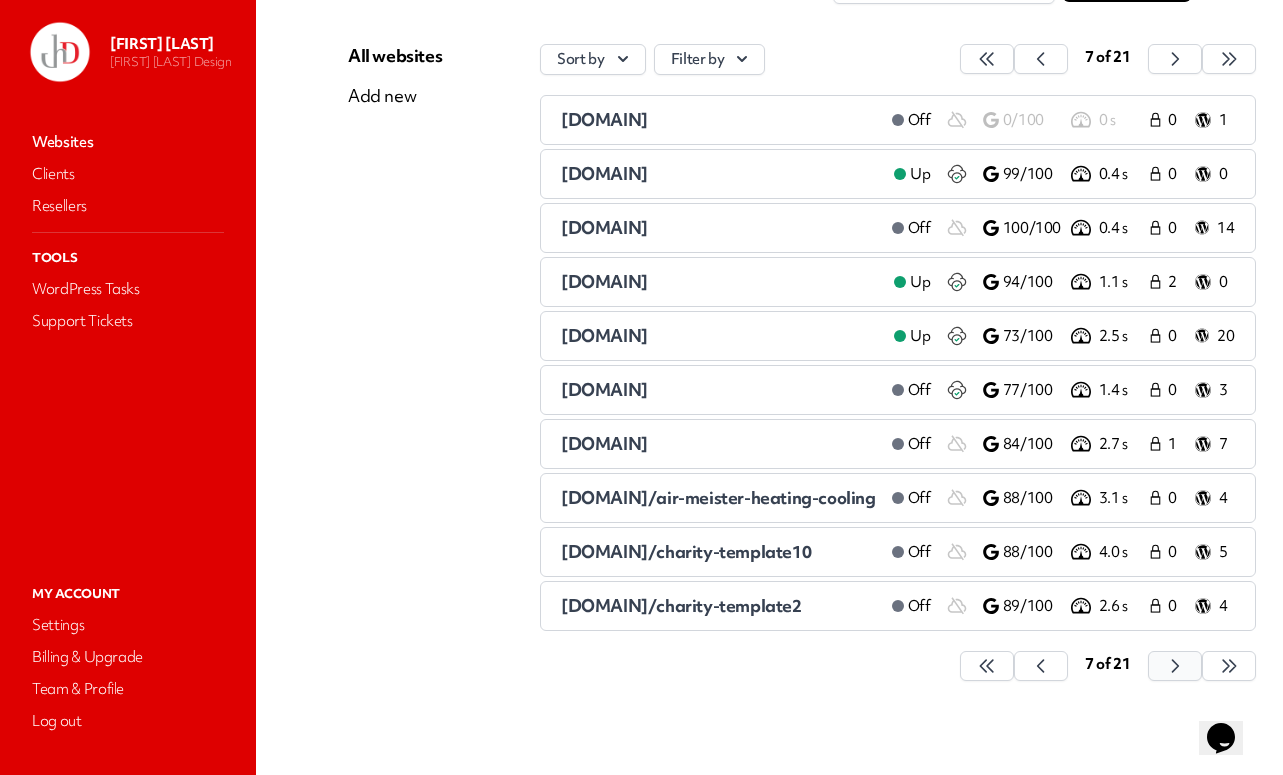 click 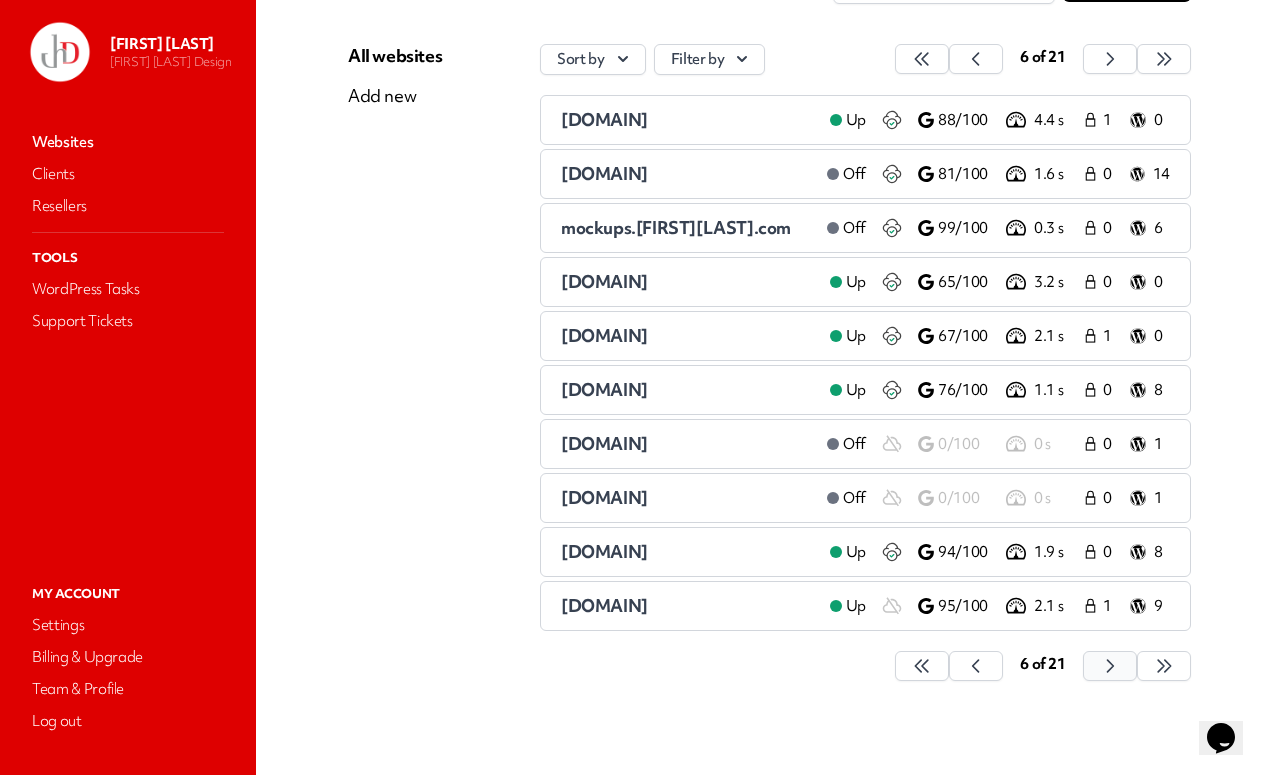 click 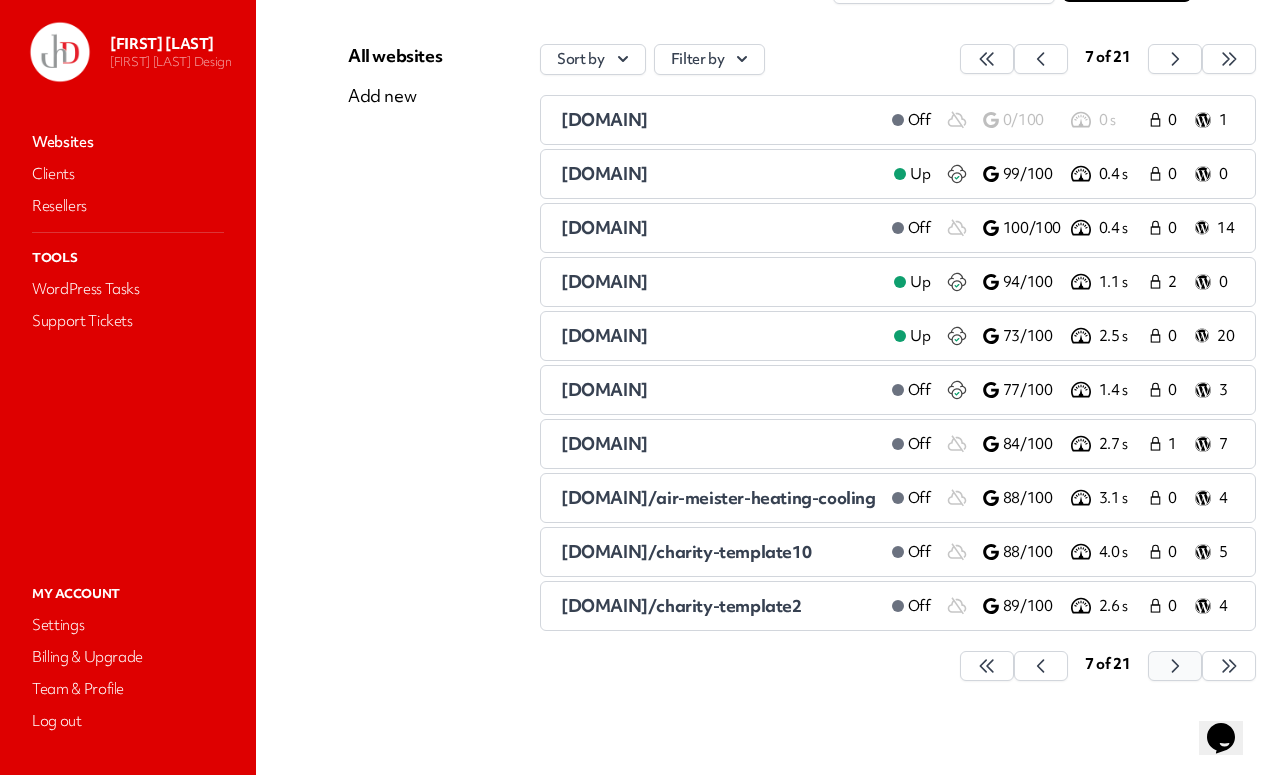 click at bounding box center (987, 666) 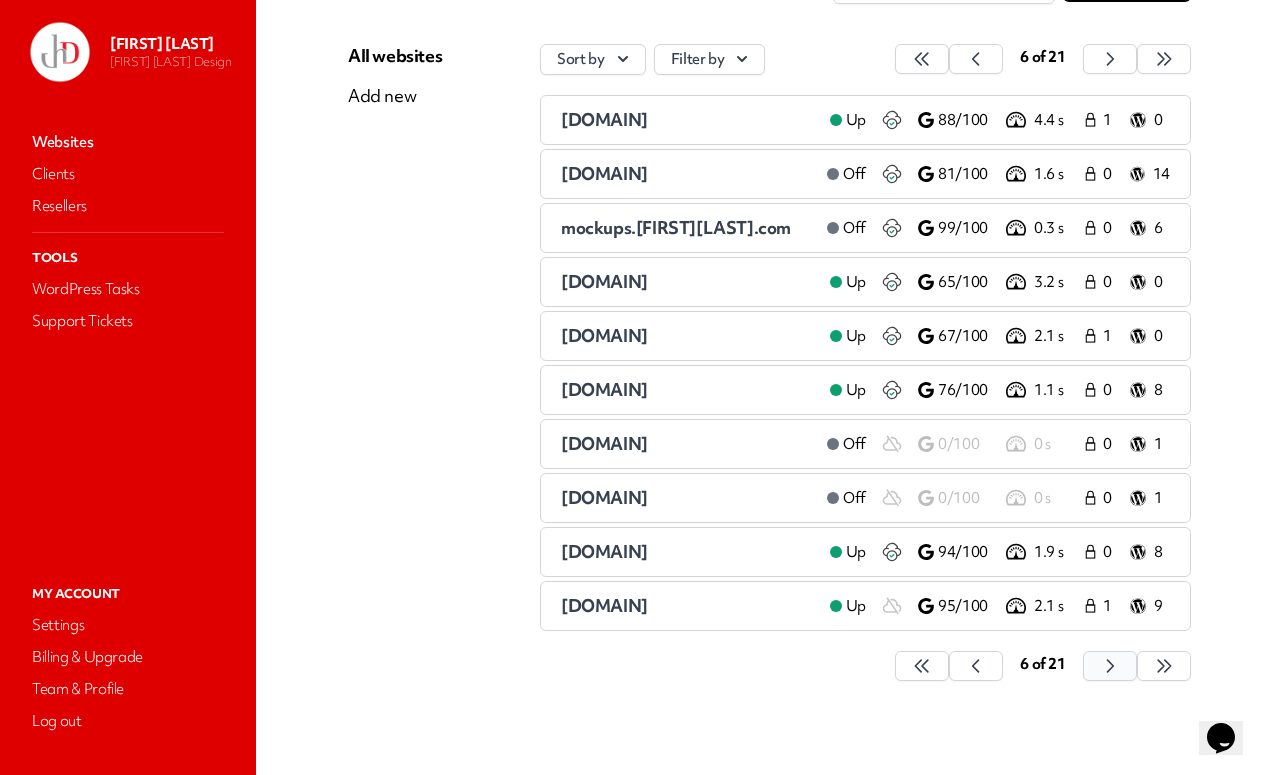 click 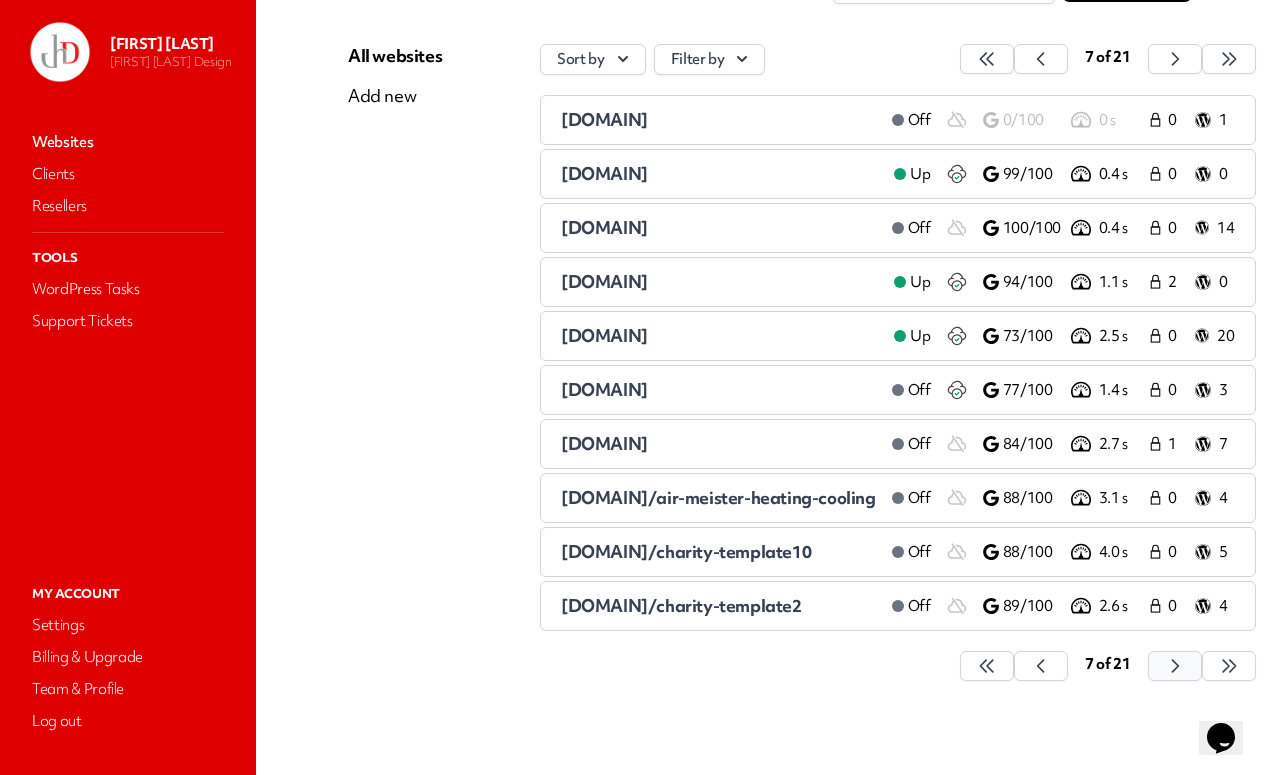 click at bounding box center [987, 666] 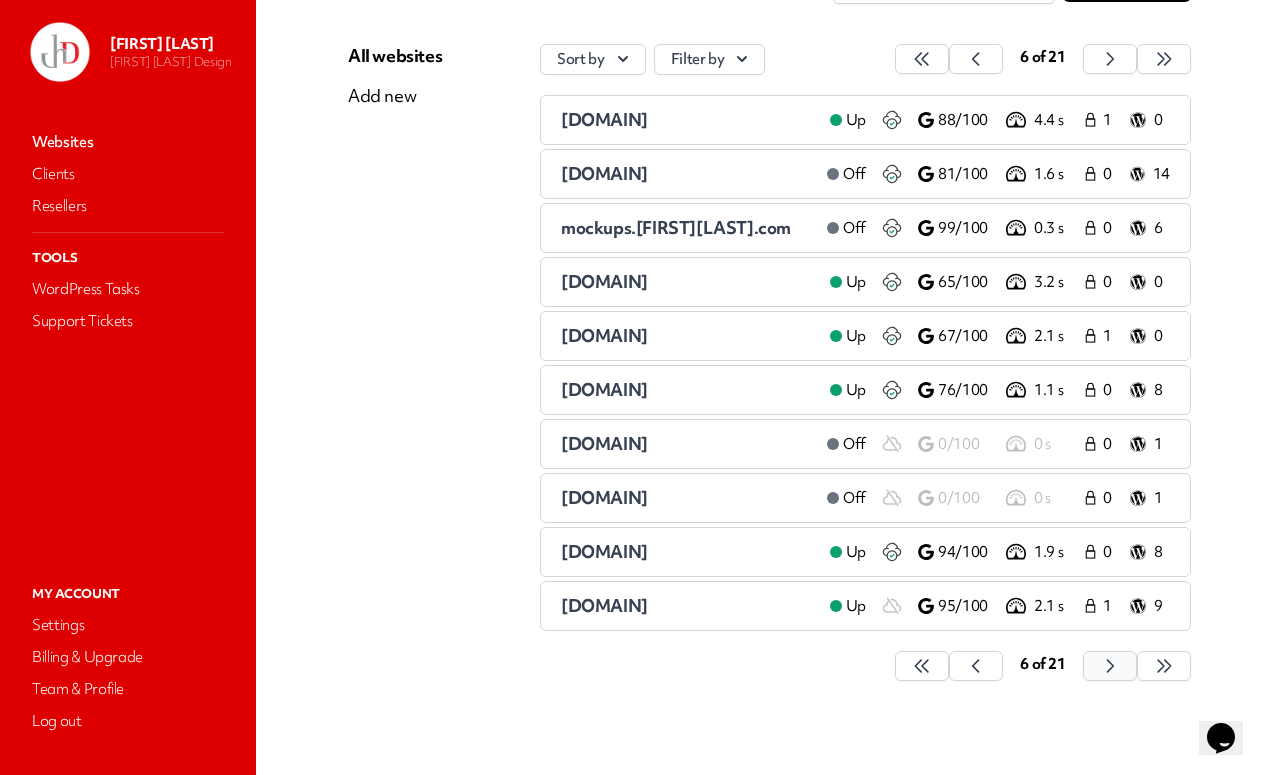 click 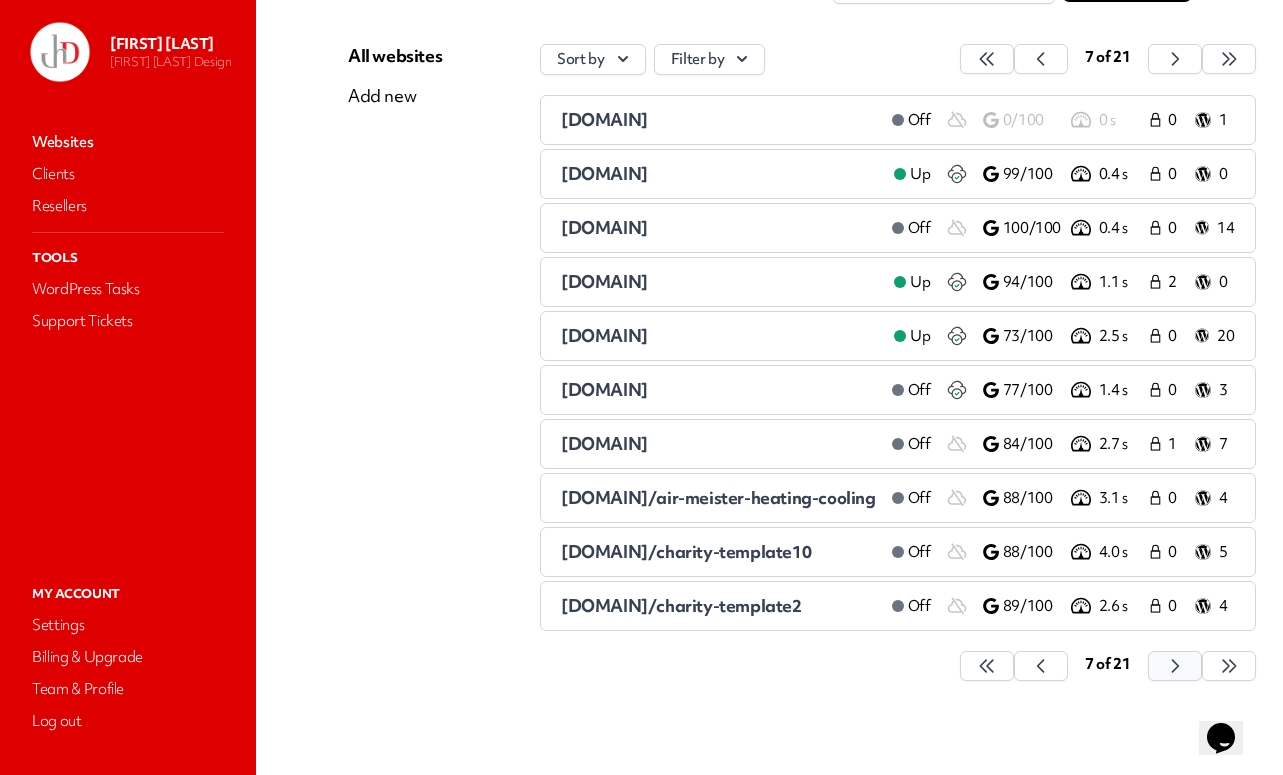 click at bounding box center (987, 666) 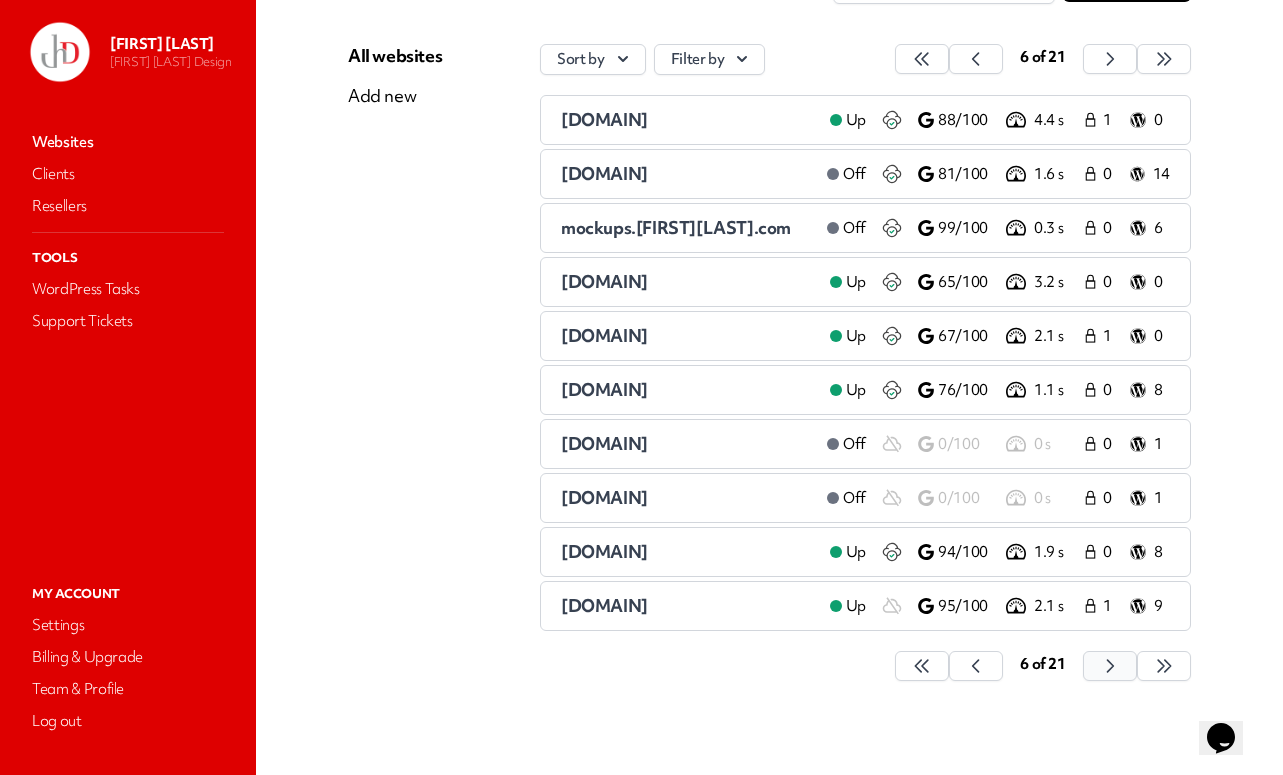 click 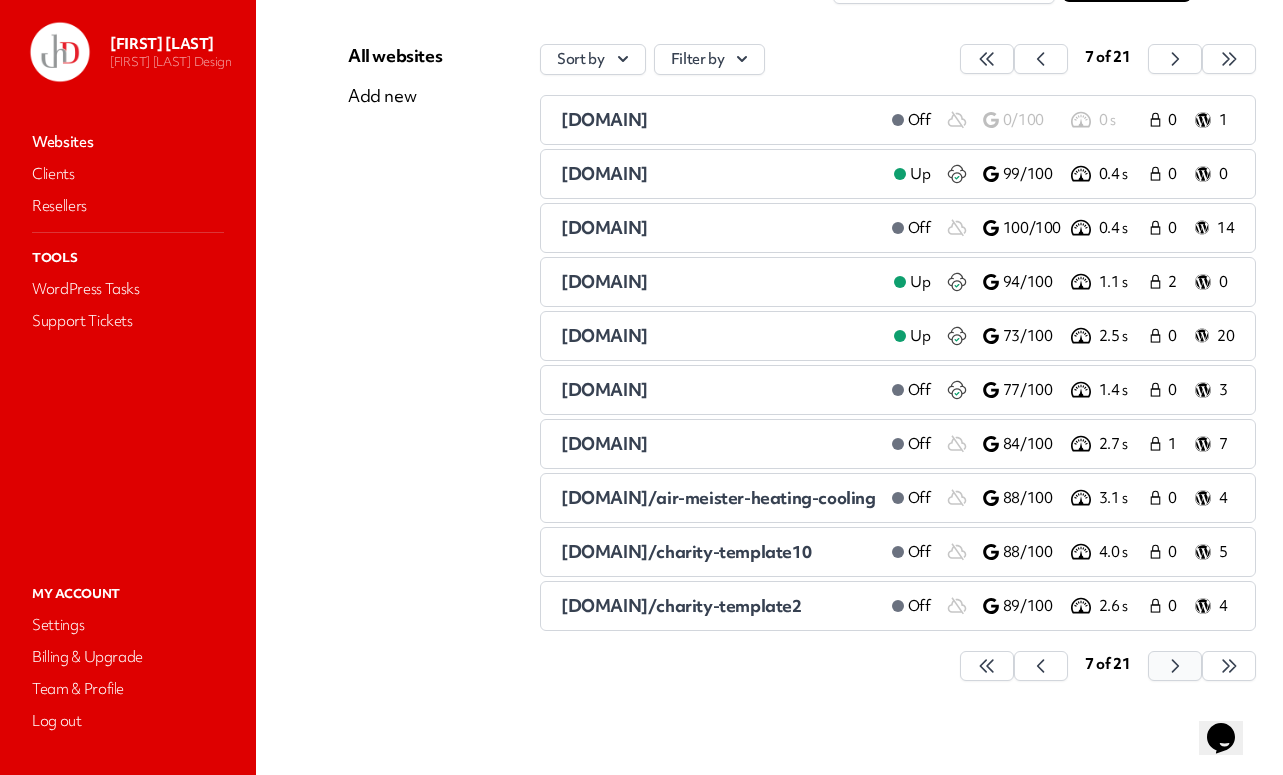 click at bounding box center (987, 666) 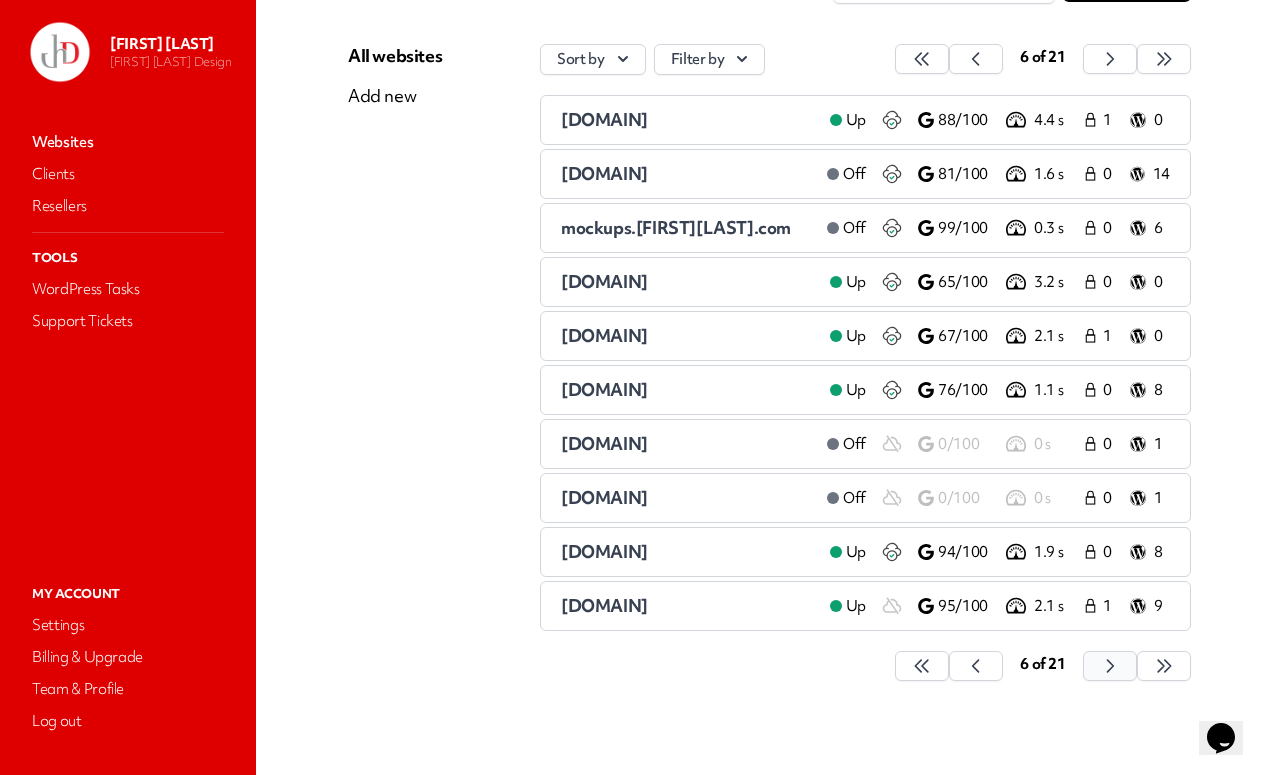 click 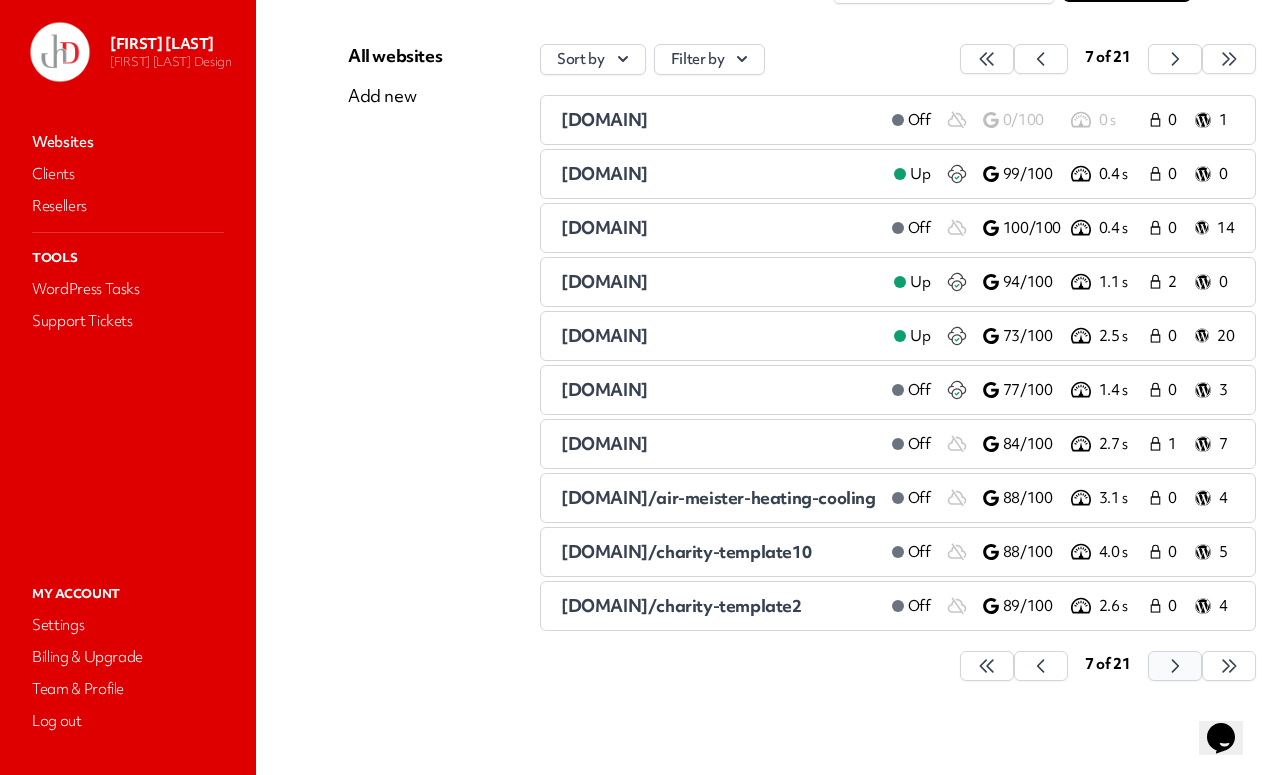 click at bounding box center [987, 666] 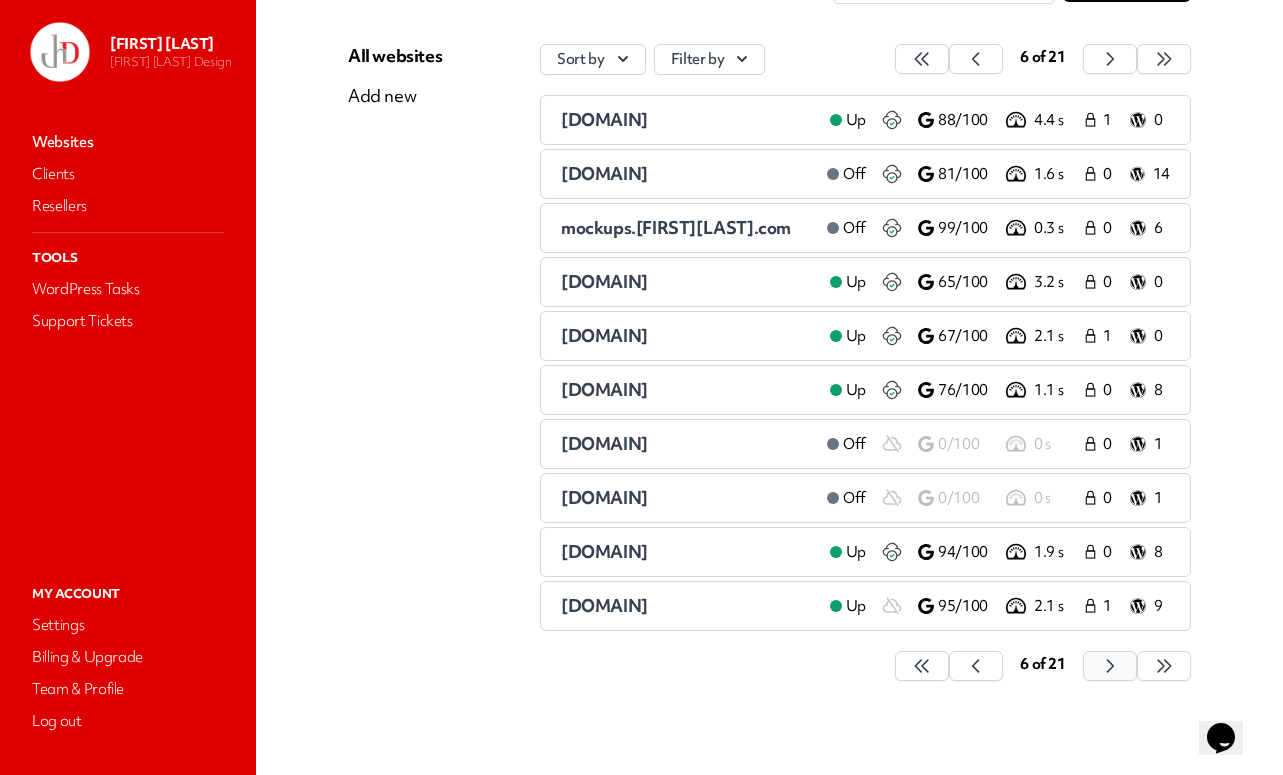 click 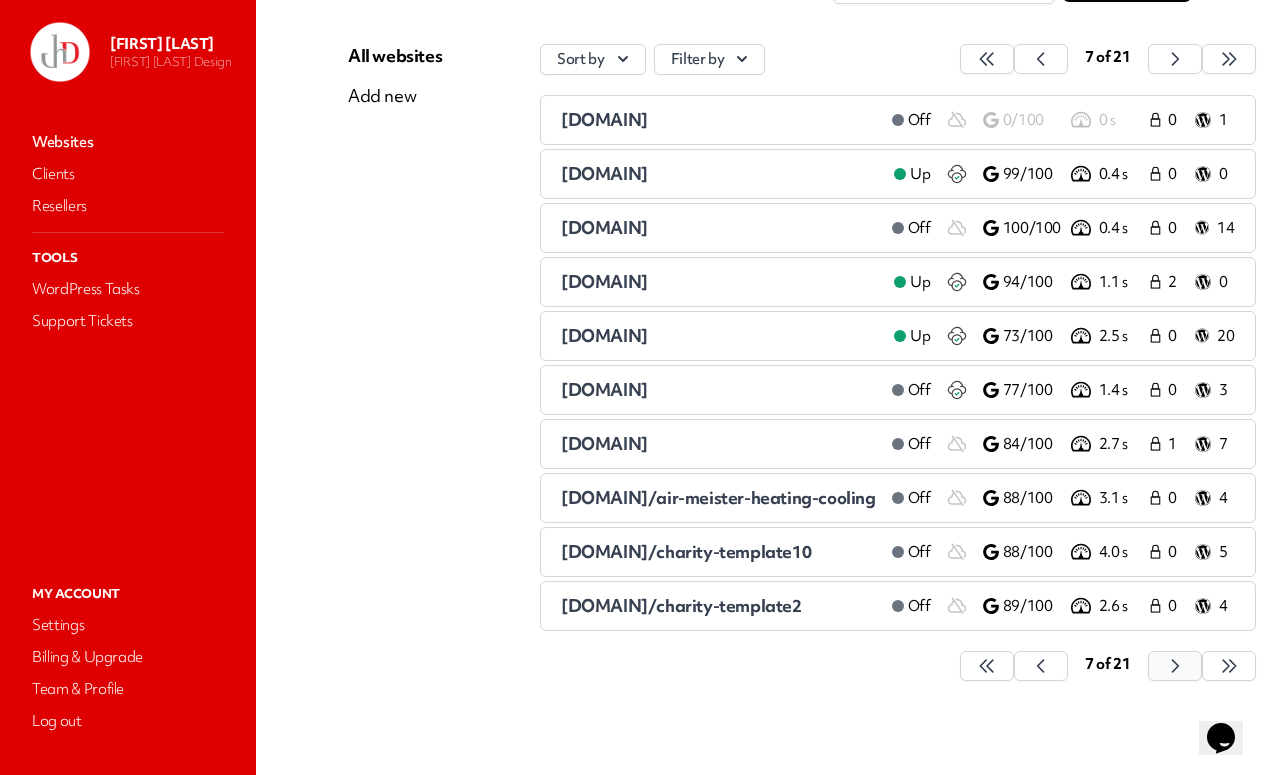 click at bounding box center [987, 666] 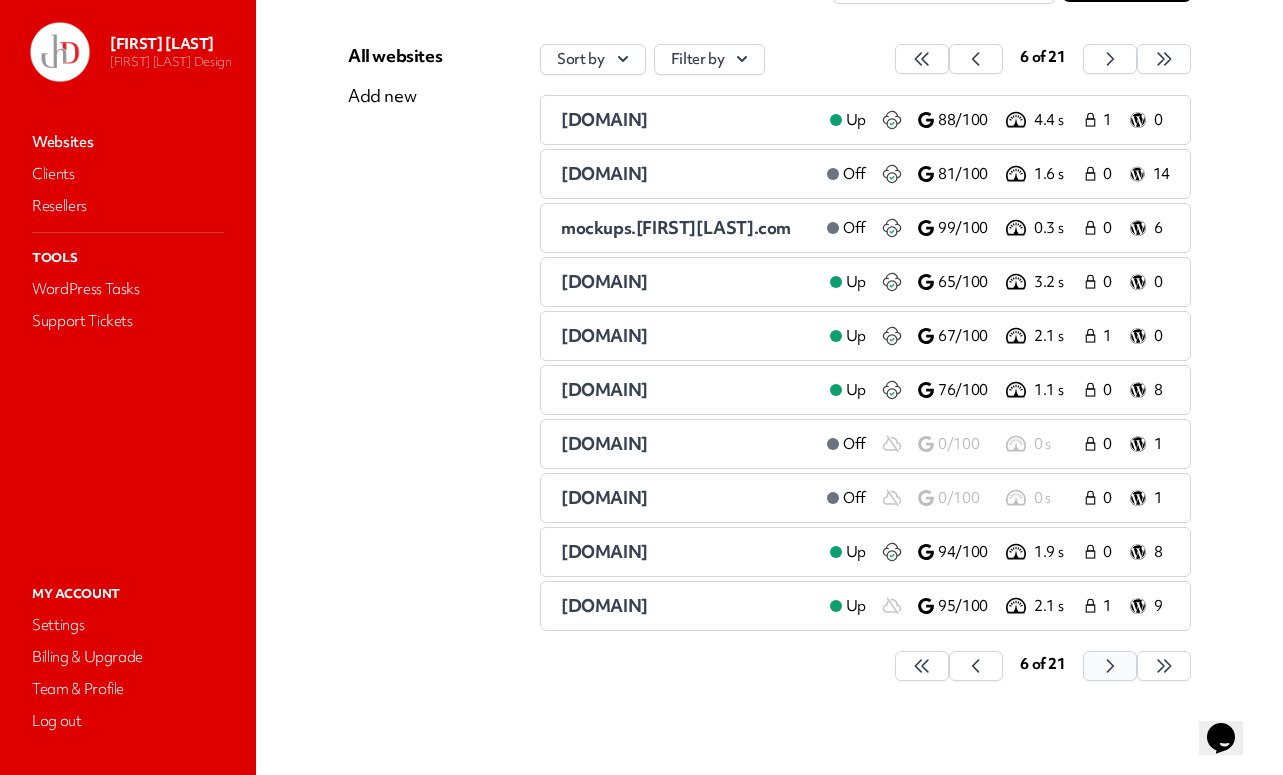 click 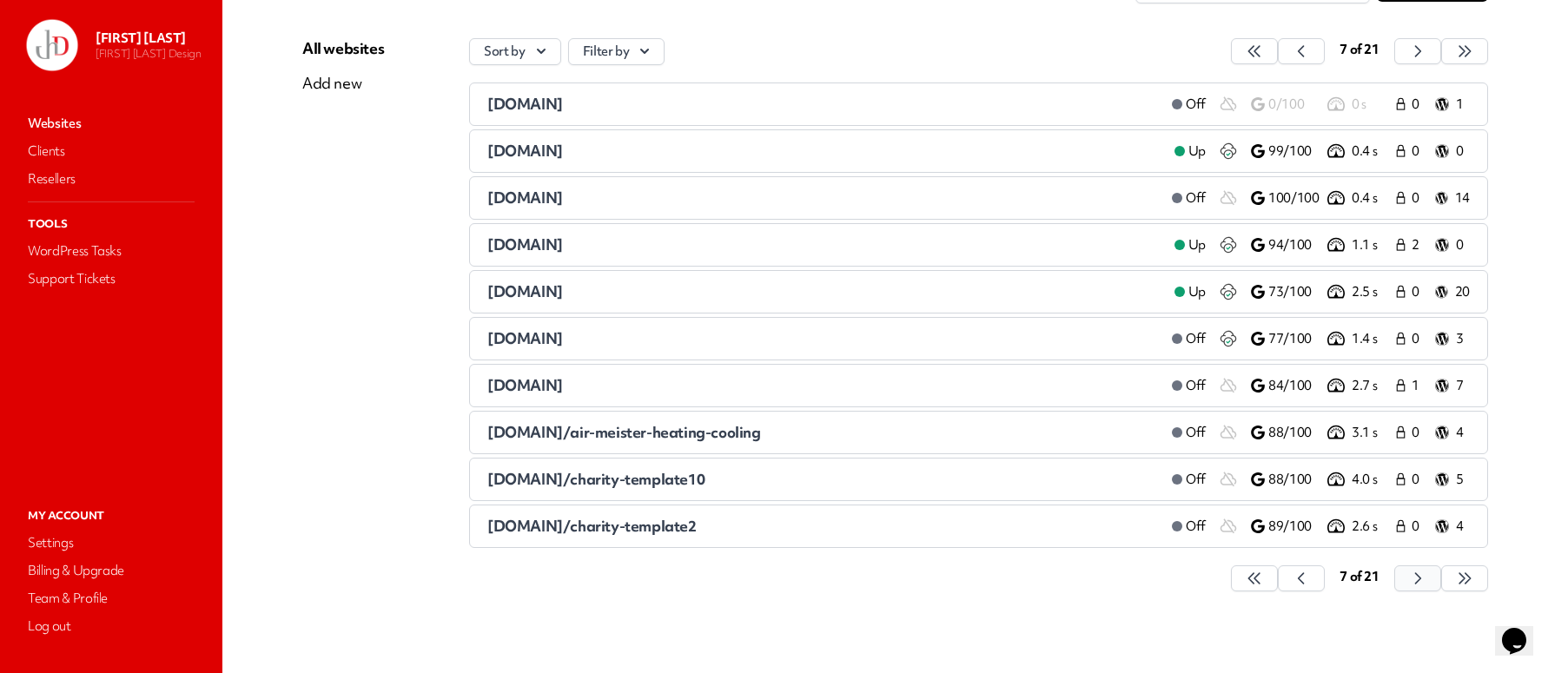 click 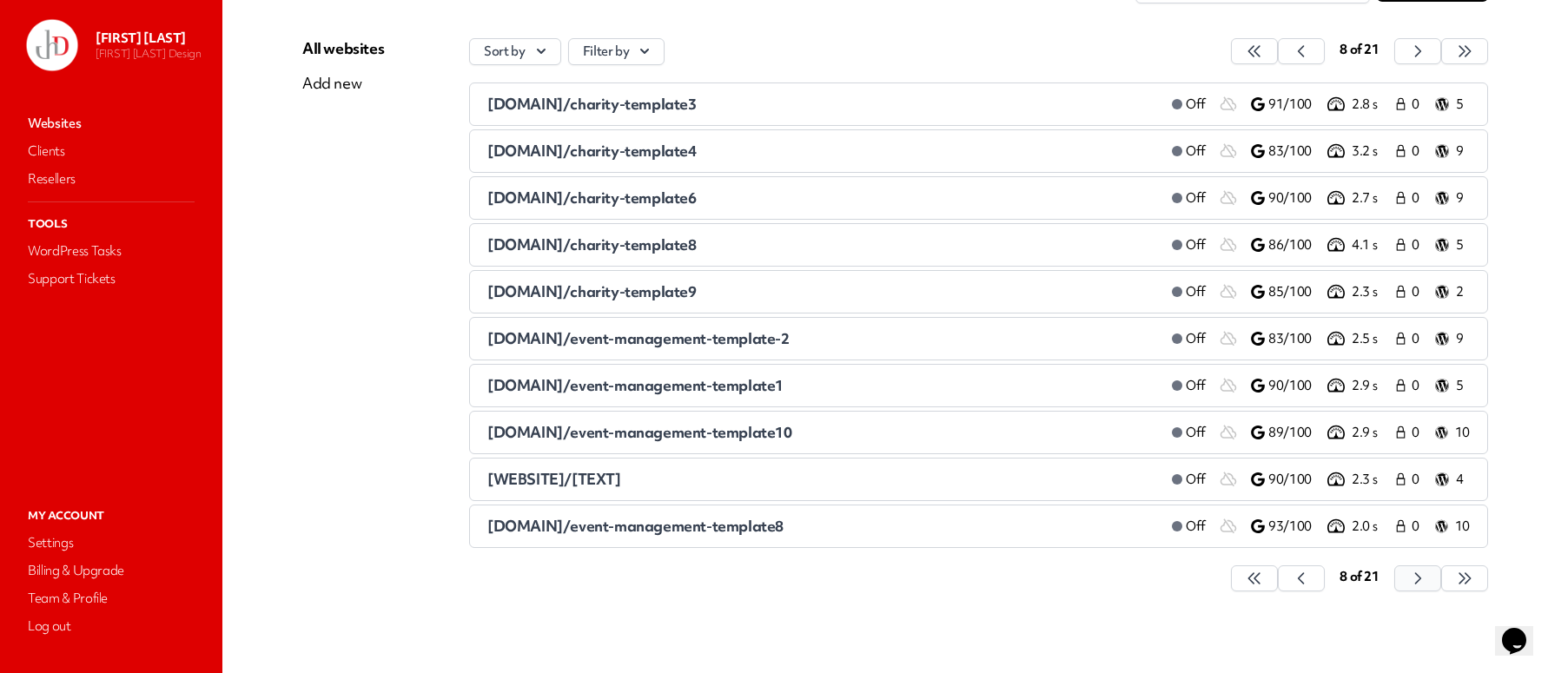 click 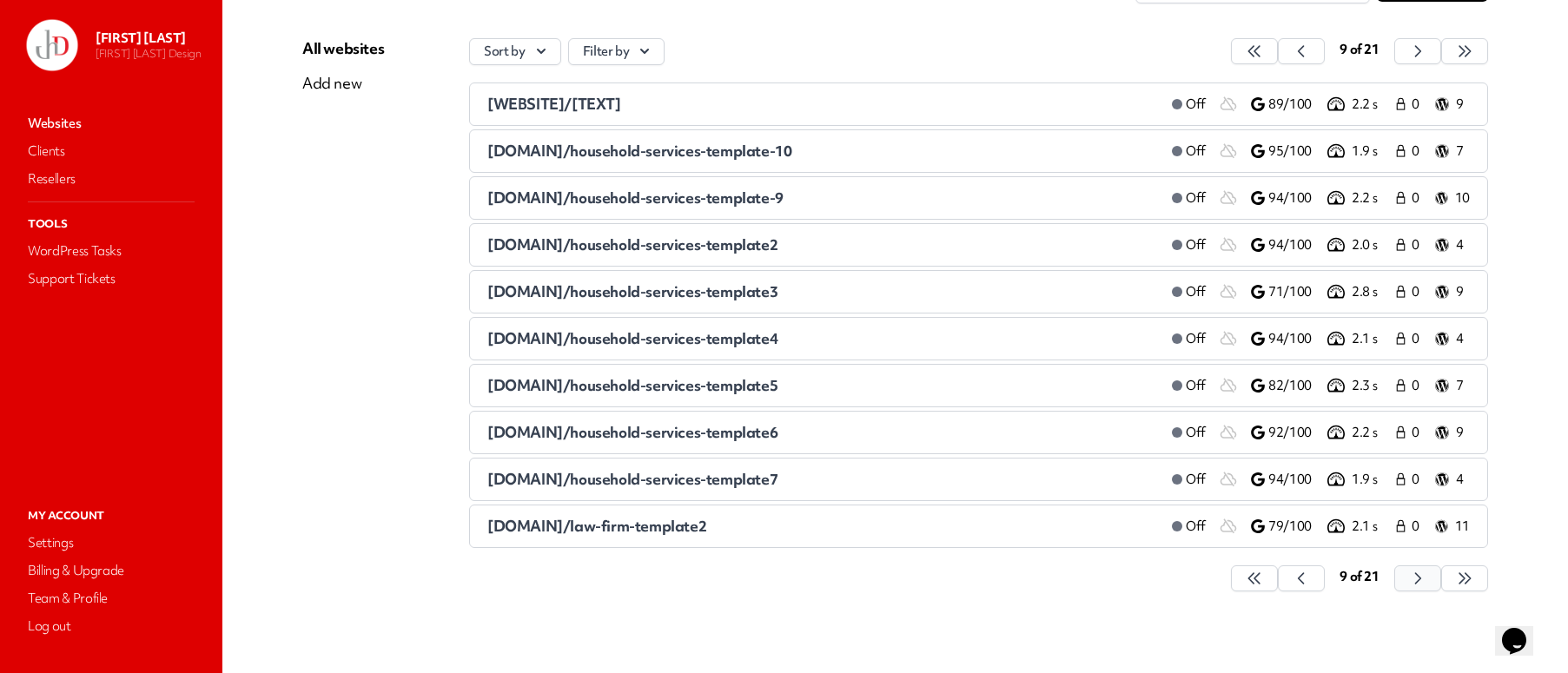click 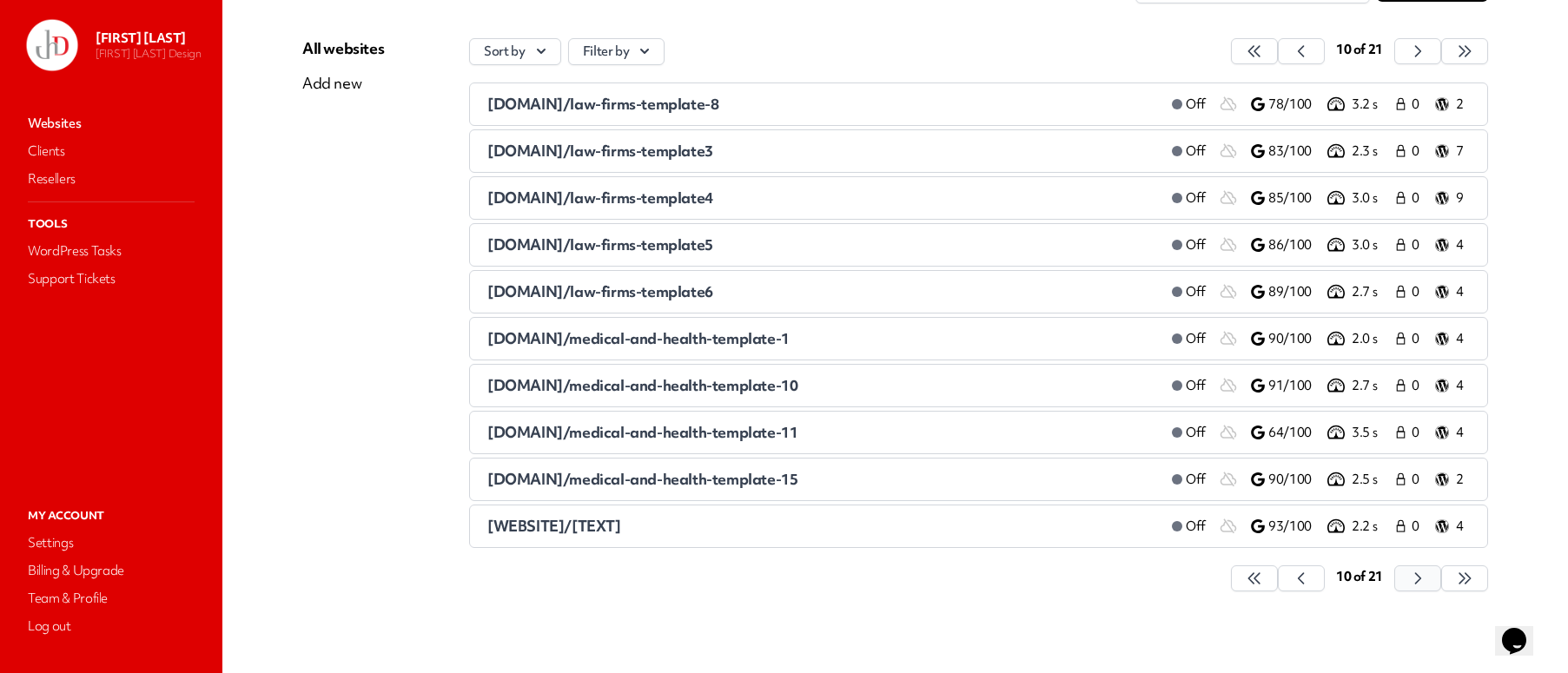 click 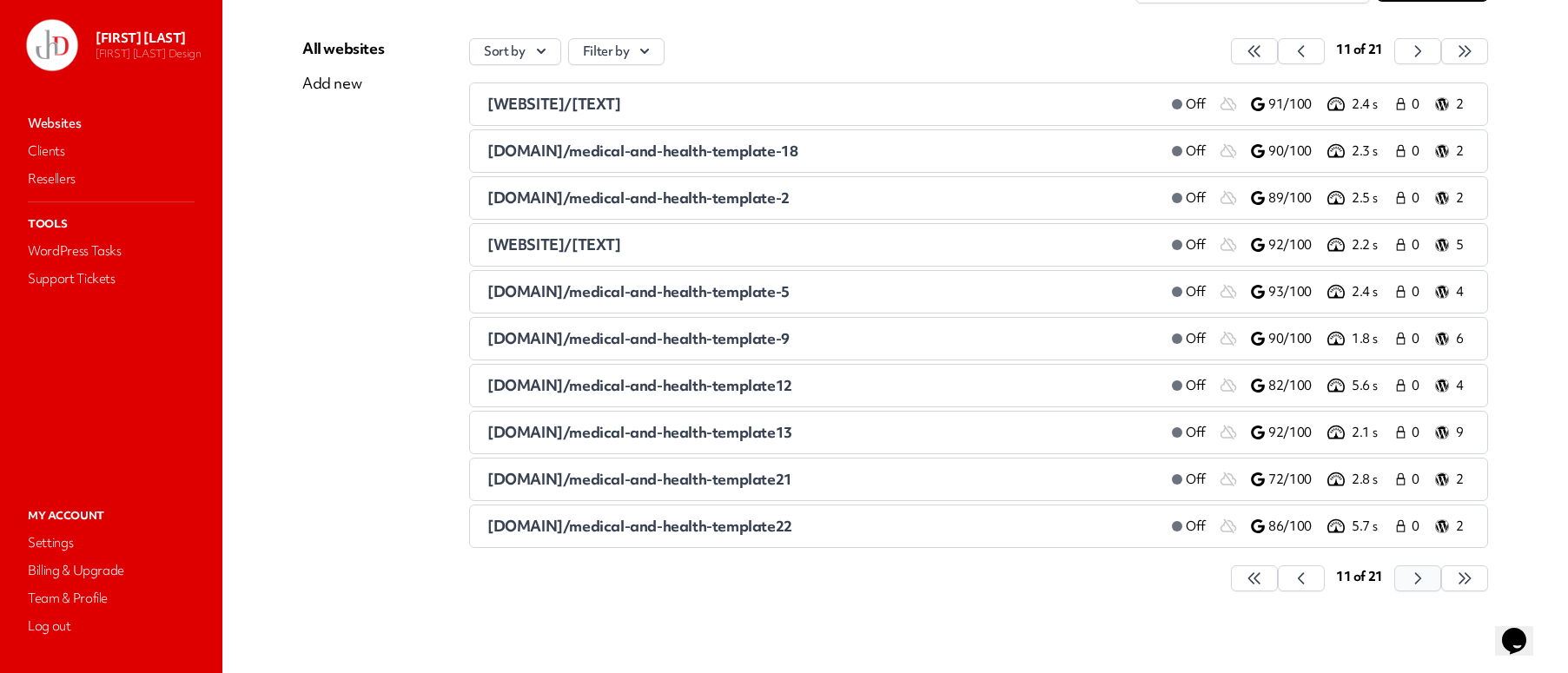 click 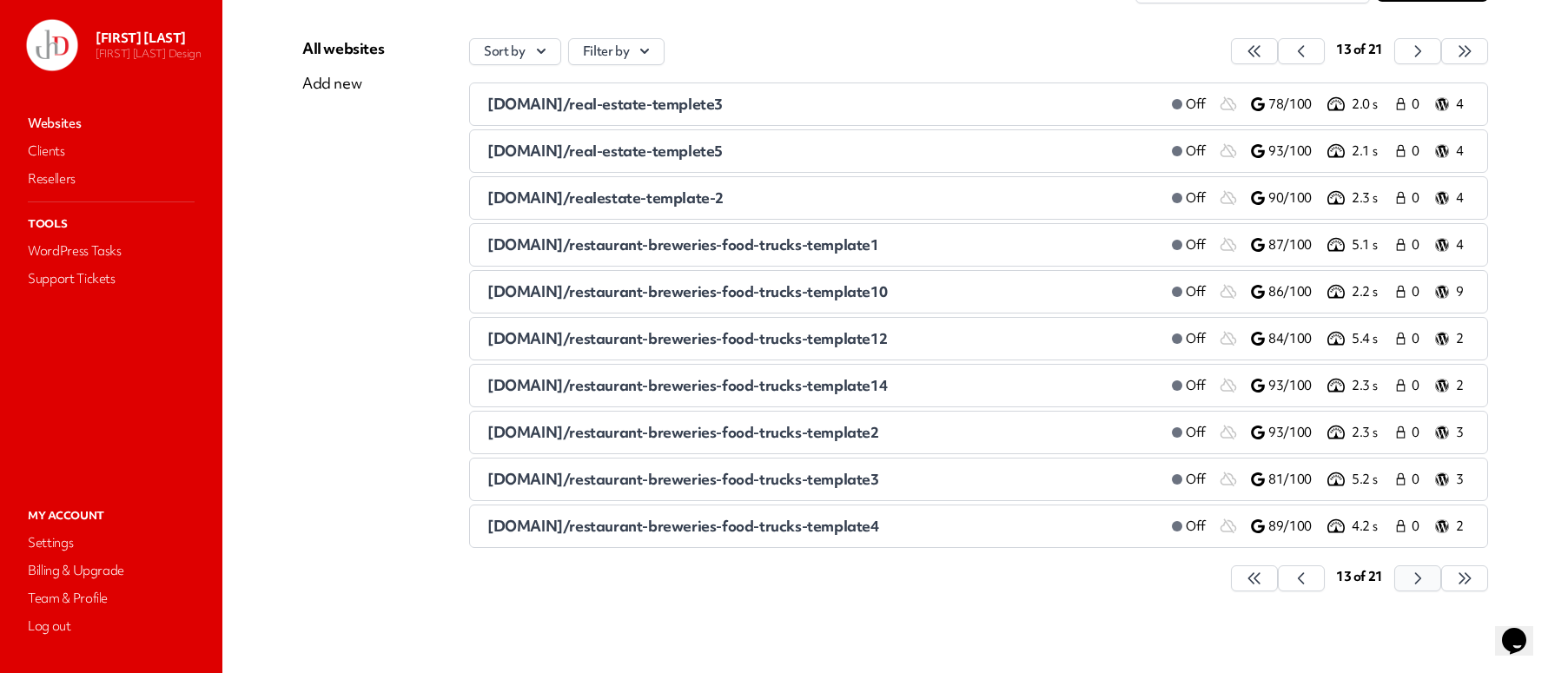 click 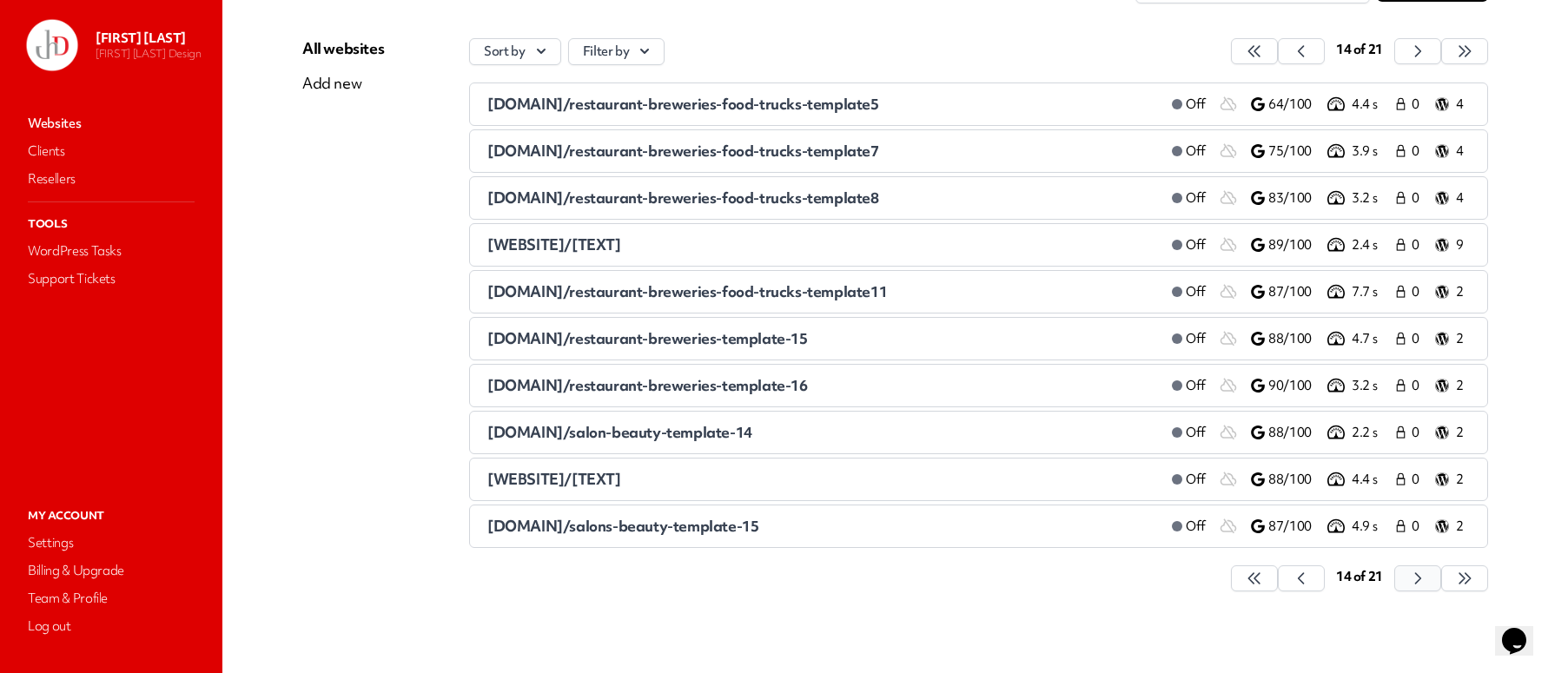 click 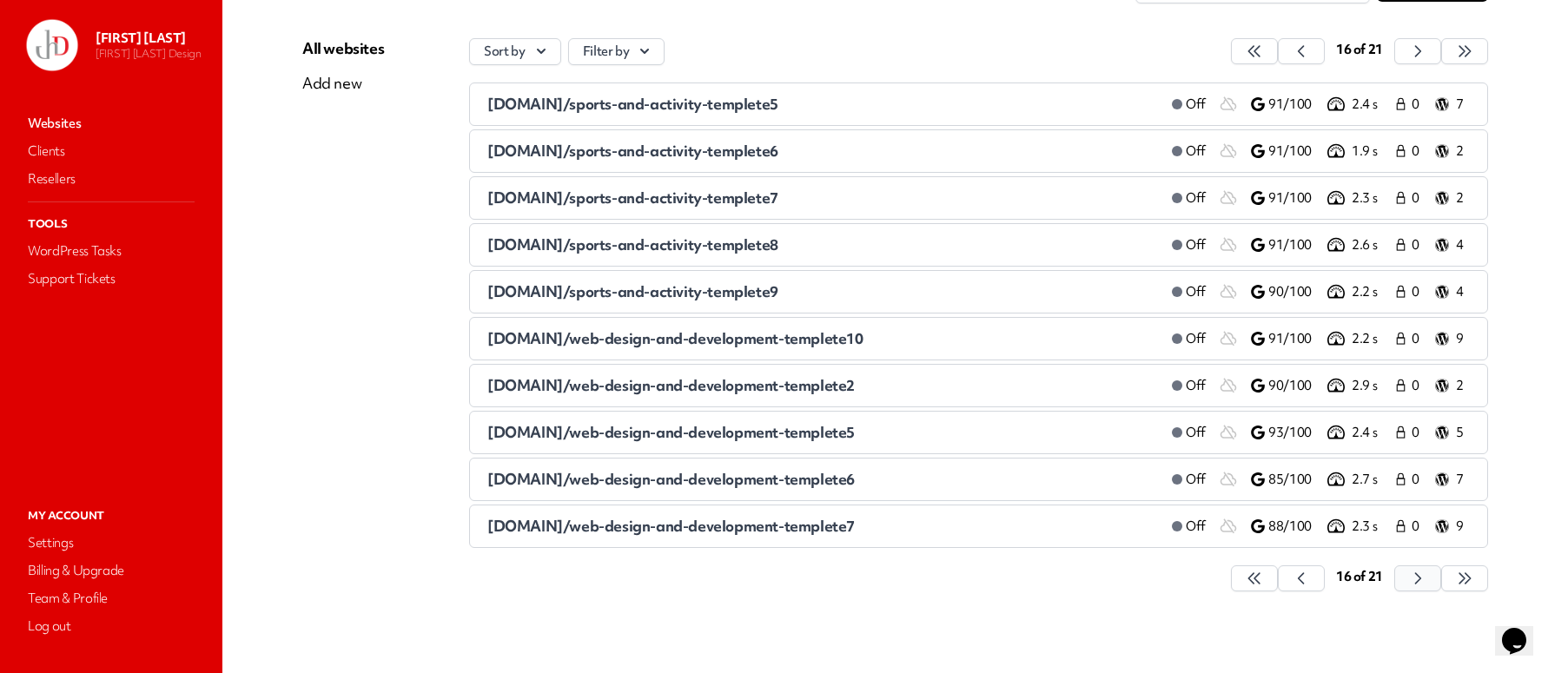 click 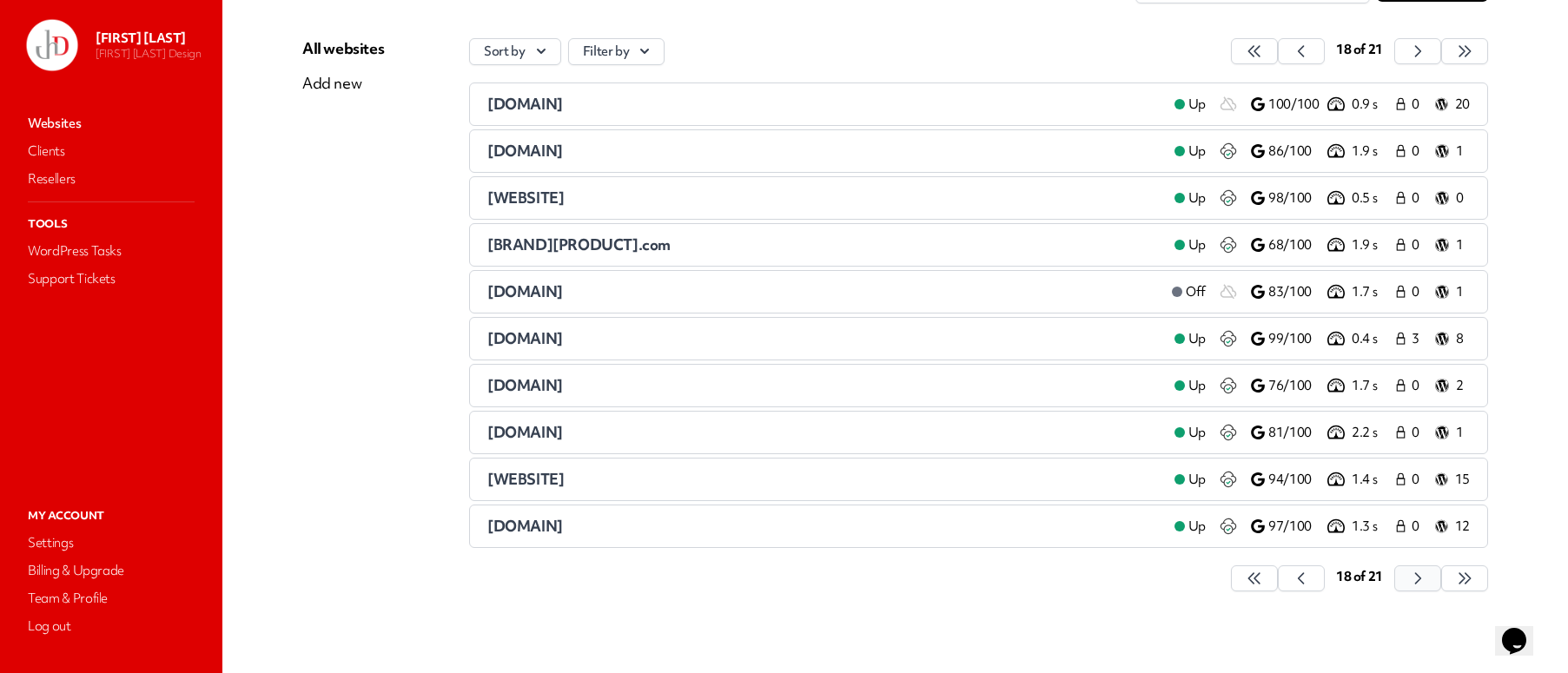 click 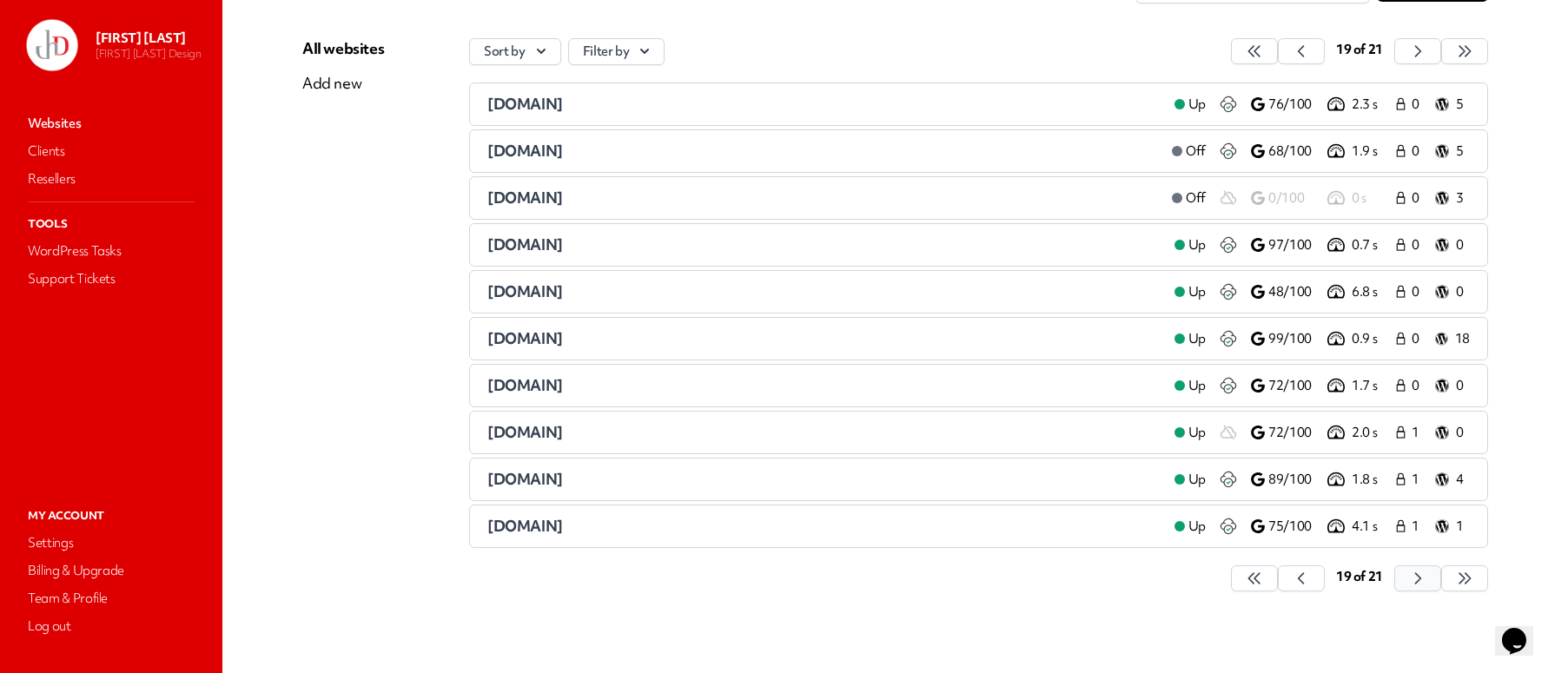 click 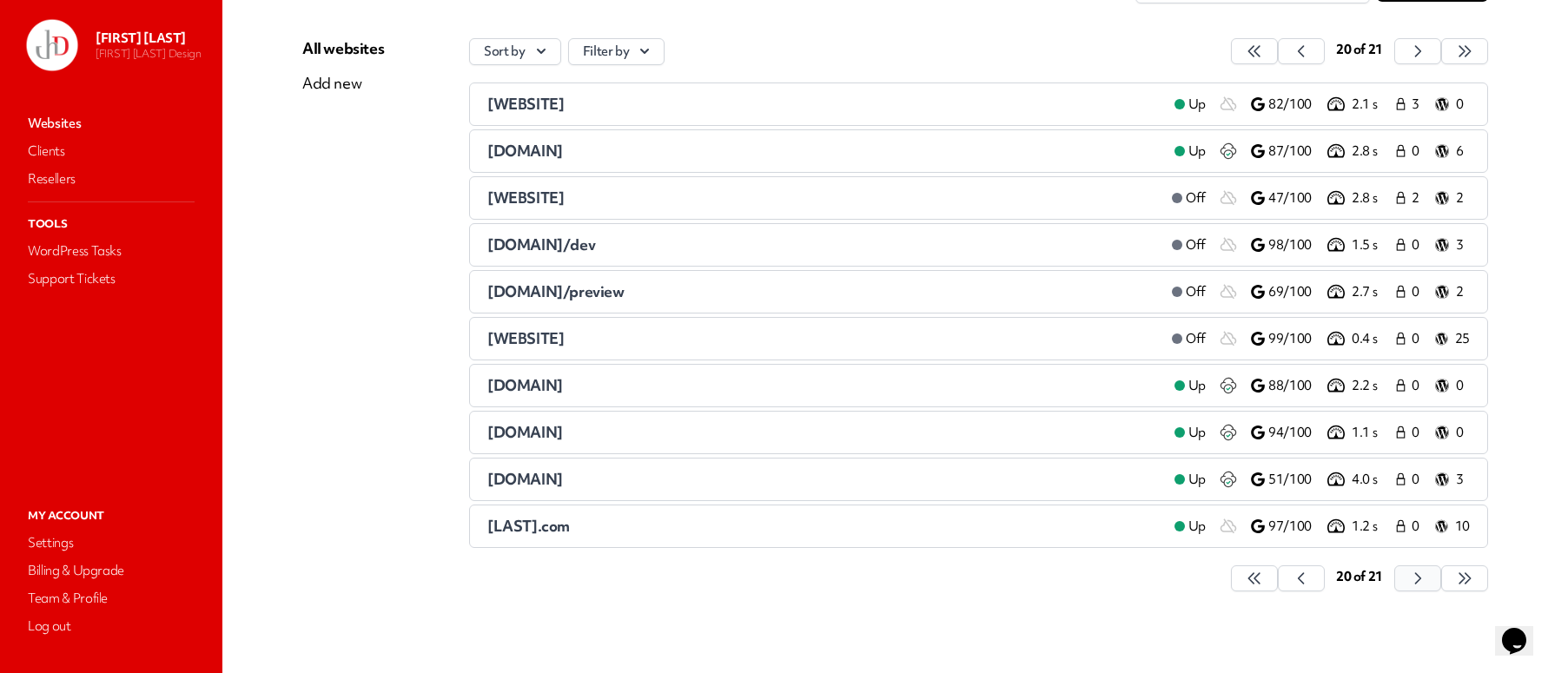 click 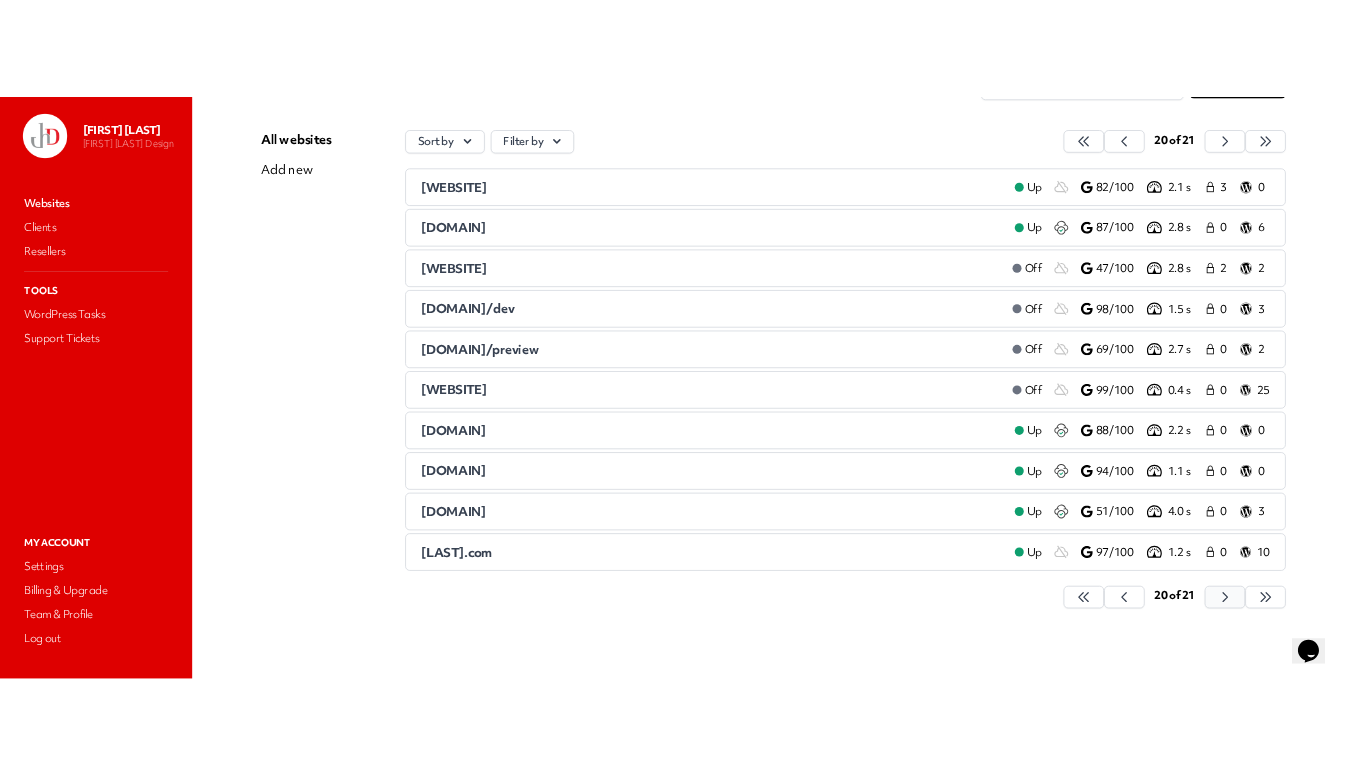 scroll, scrollTop: 0, scrollLeft: 0, axis: both 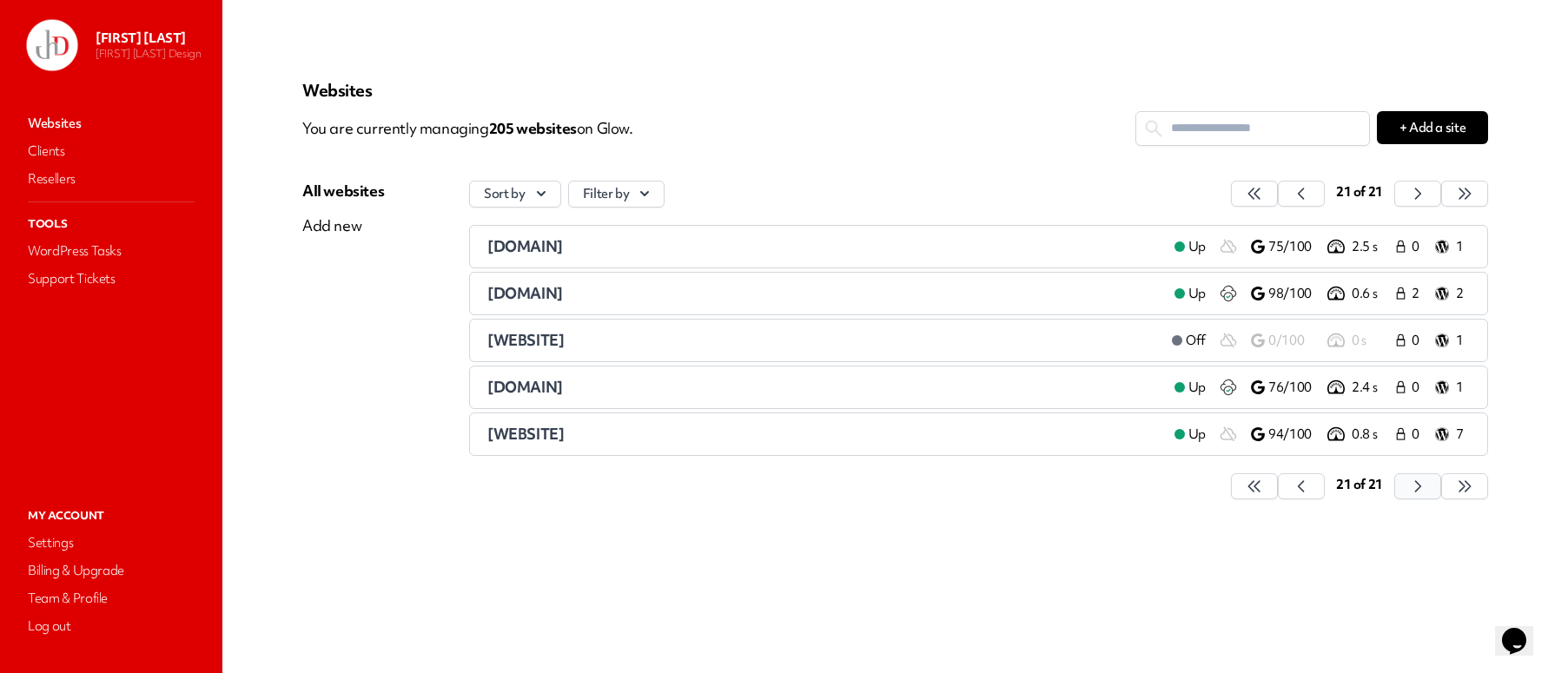 click on "Websites
You are currently managing  205 website s
on Glow.
+ Add a site
All websites
Add new
Sort by
Filter by
21 of 21
[DOMAIN]
Up
75/100     2.5 s
0
1   [DOMAIN]
Up
98/100     0.6 s
2
2   [DOMAIN]
Off
0/100     0 s             1   [DOMAIN]                       76/100     2.4 s" at bounding box center [895, 336] 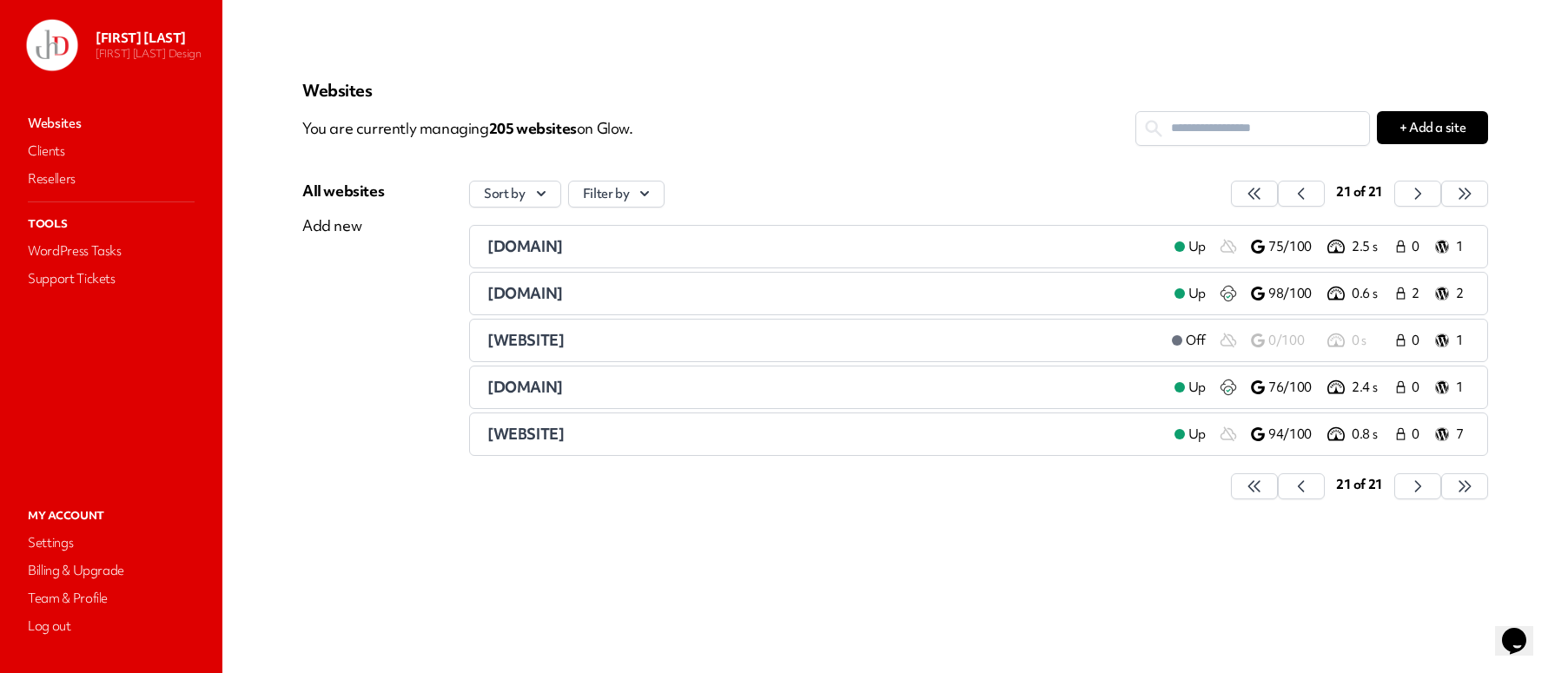 click on "Sort by
Filter by
21 of 21
[DOMAIN]
Up
75/100     2.5 s
0
1   [DOMAIN]
Up
98/100     0.6 s
2
2   [DOMAIN]
Off
0/100     0 s
0
1   [DOMAIN]
Up
76/100     2.4 s
0
1" at bounding box center [978, 349] 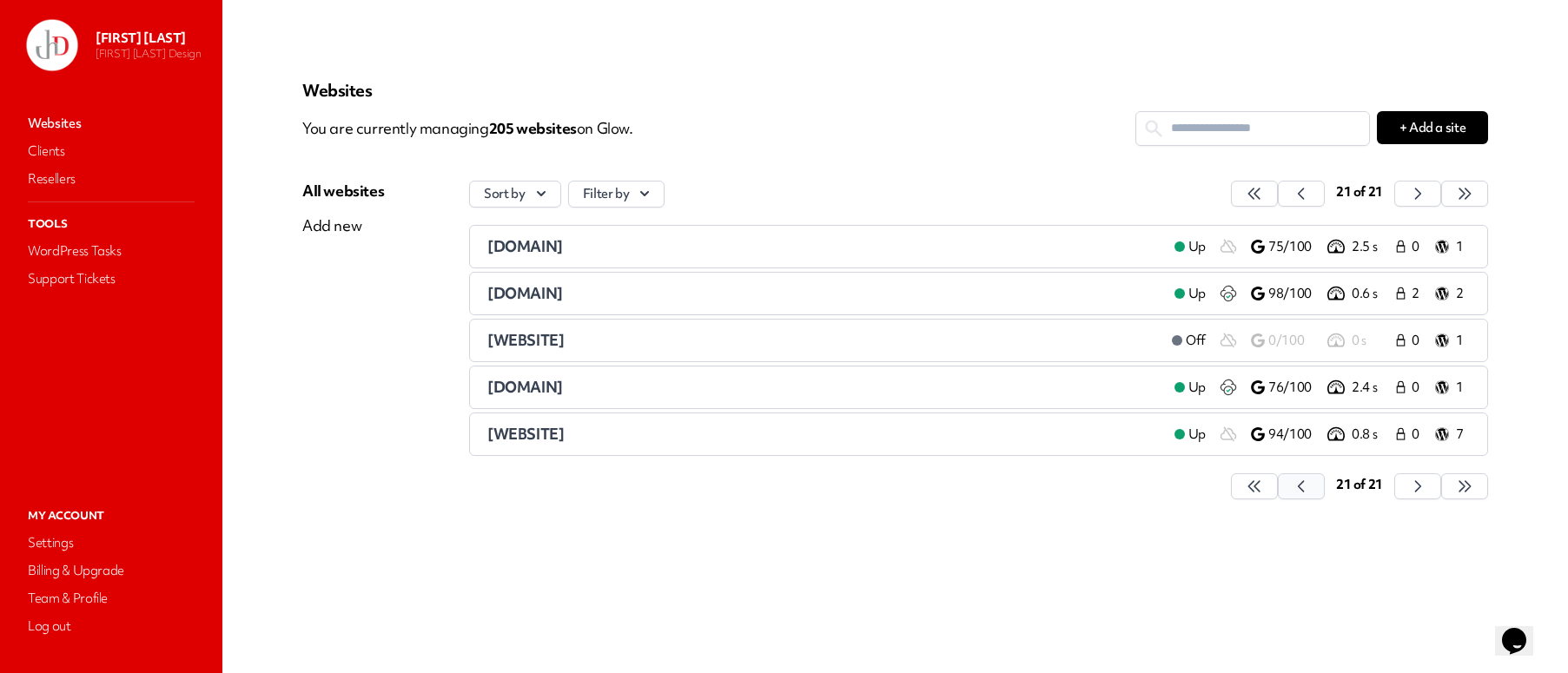 click at bounding box center (1254, 486) 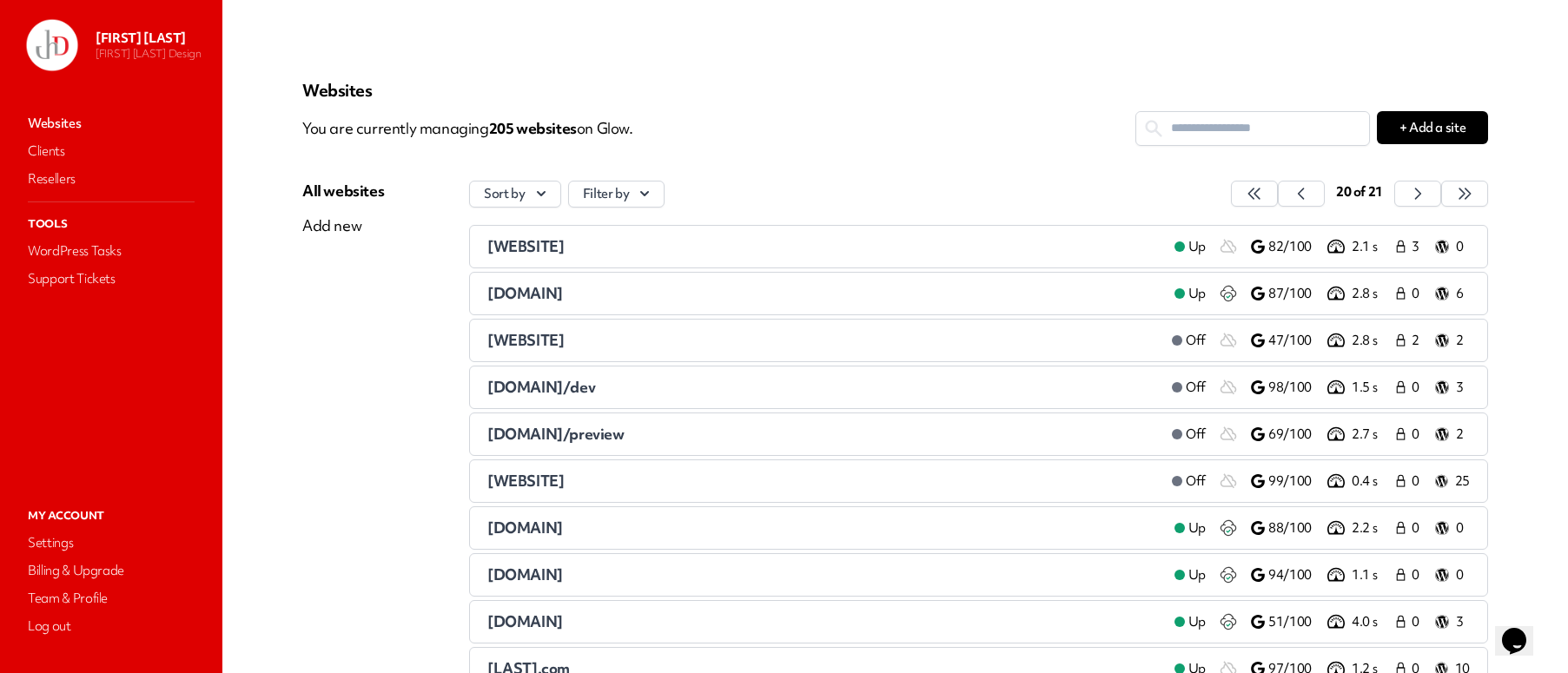 click on "[WEBSITE]
Off
[NUMBER]/[NUMBER]     [NUMBER] s
[NUMBER]
[NUMBER]" at bounding box center [978, 481] 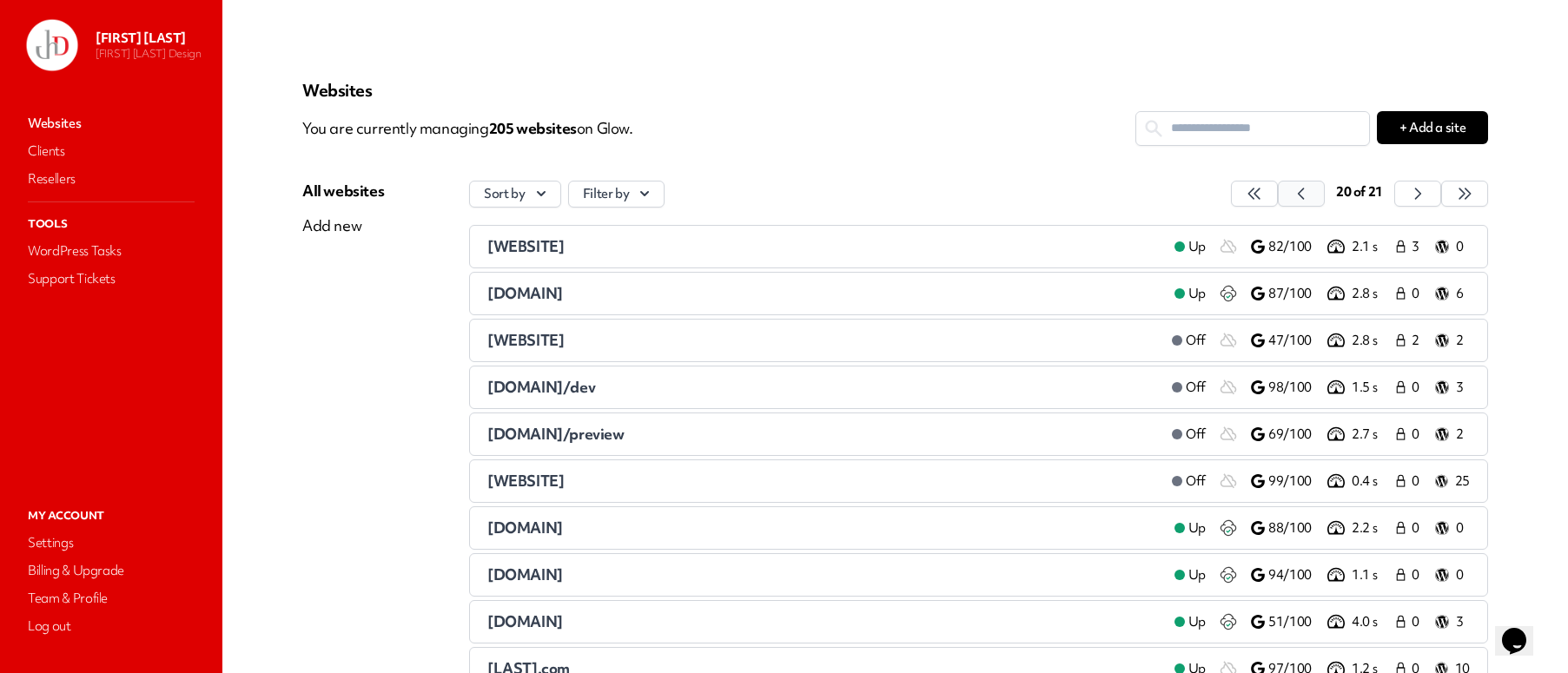 click 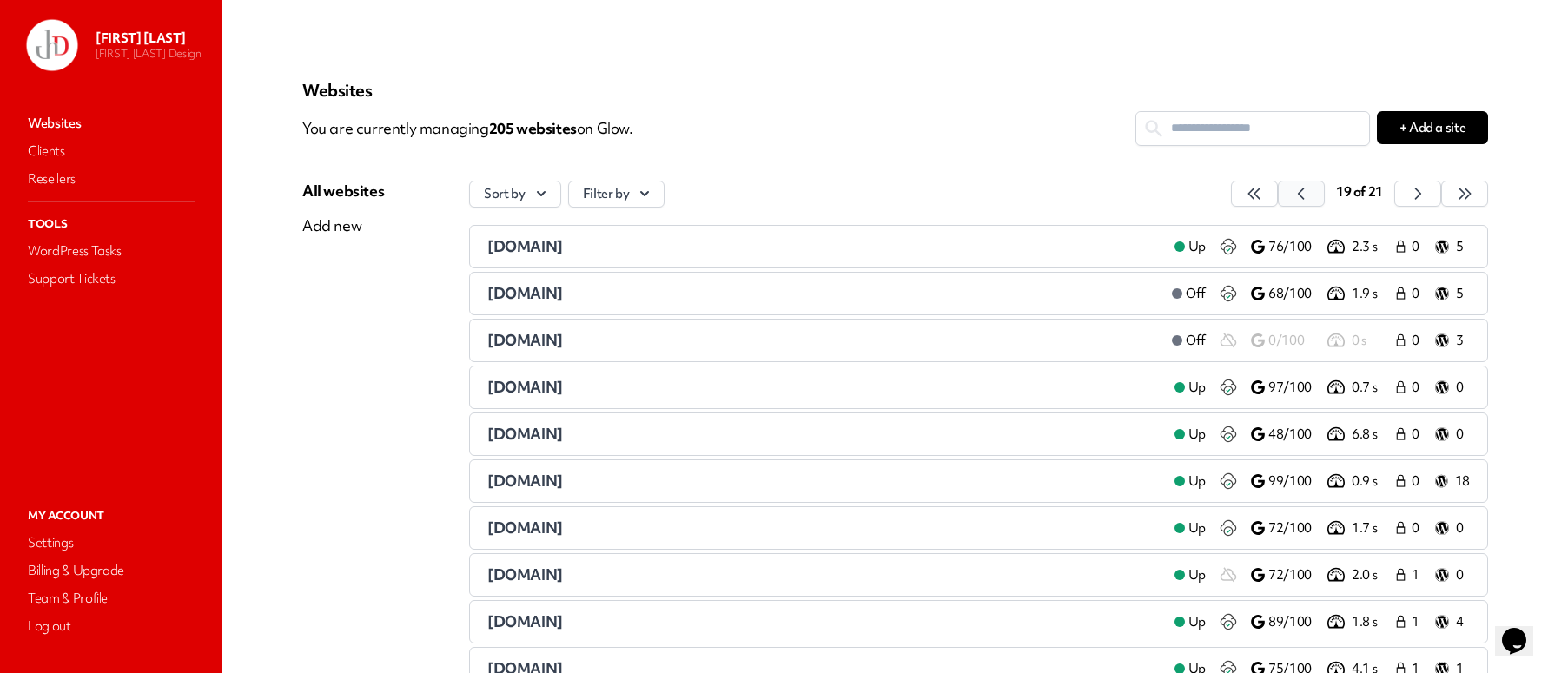 click 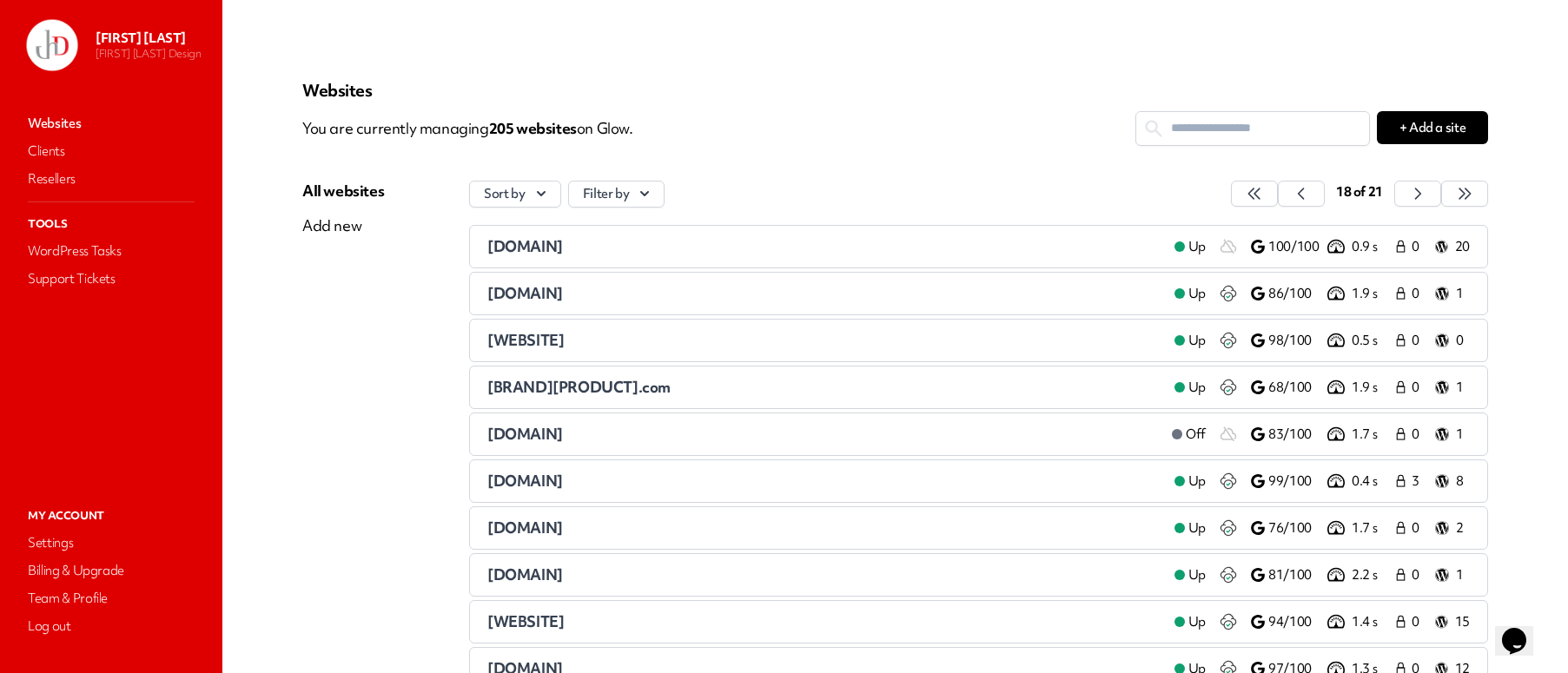 click on "[BRAND][PRODUCT].com" at bounding box center (579, 386) 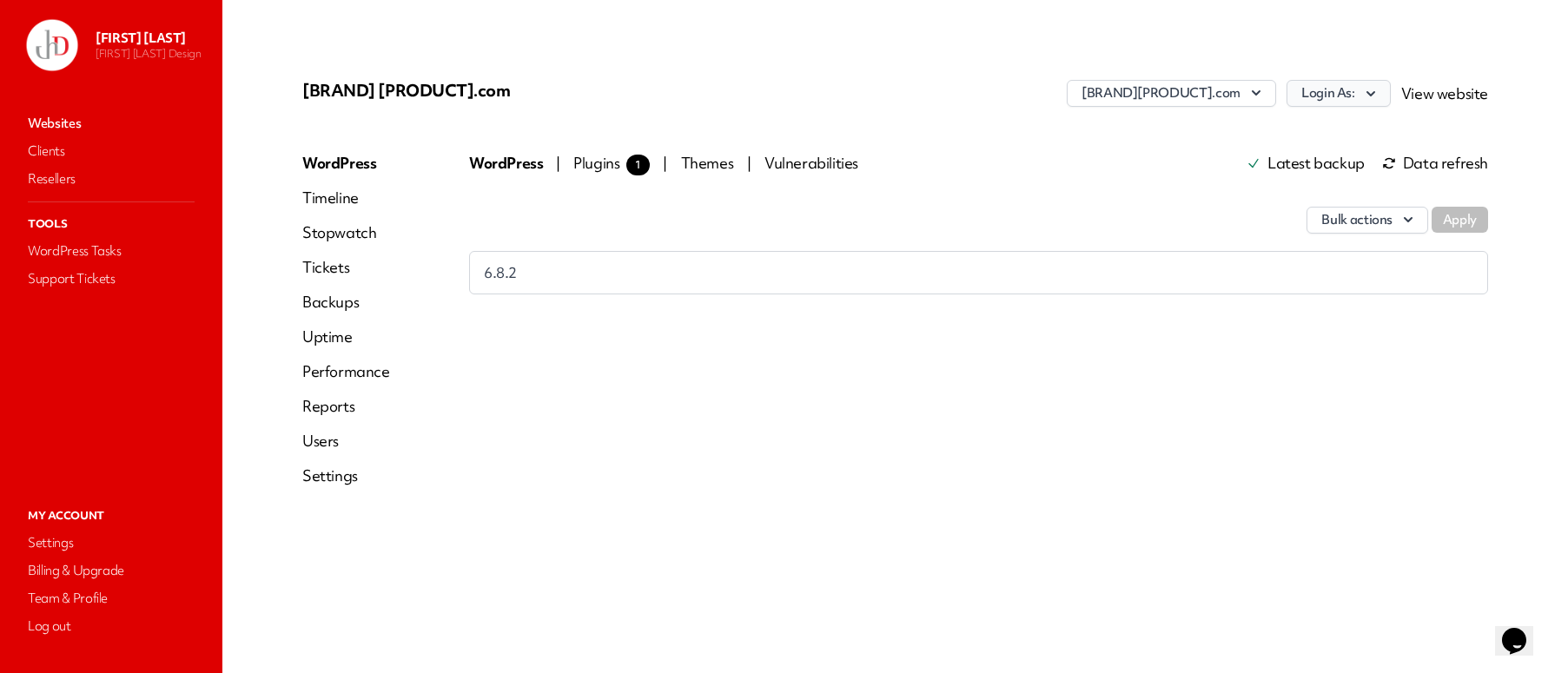click on "Login As:" at bounding box center (1339, 93) 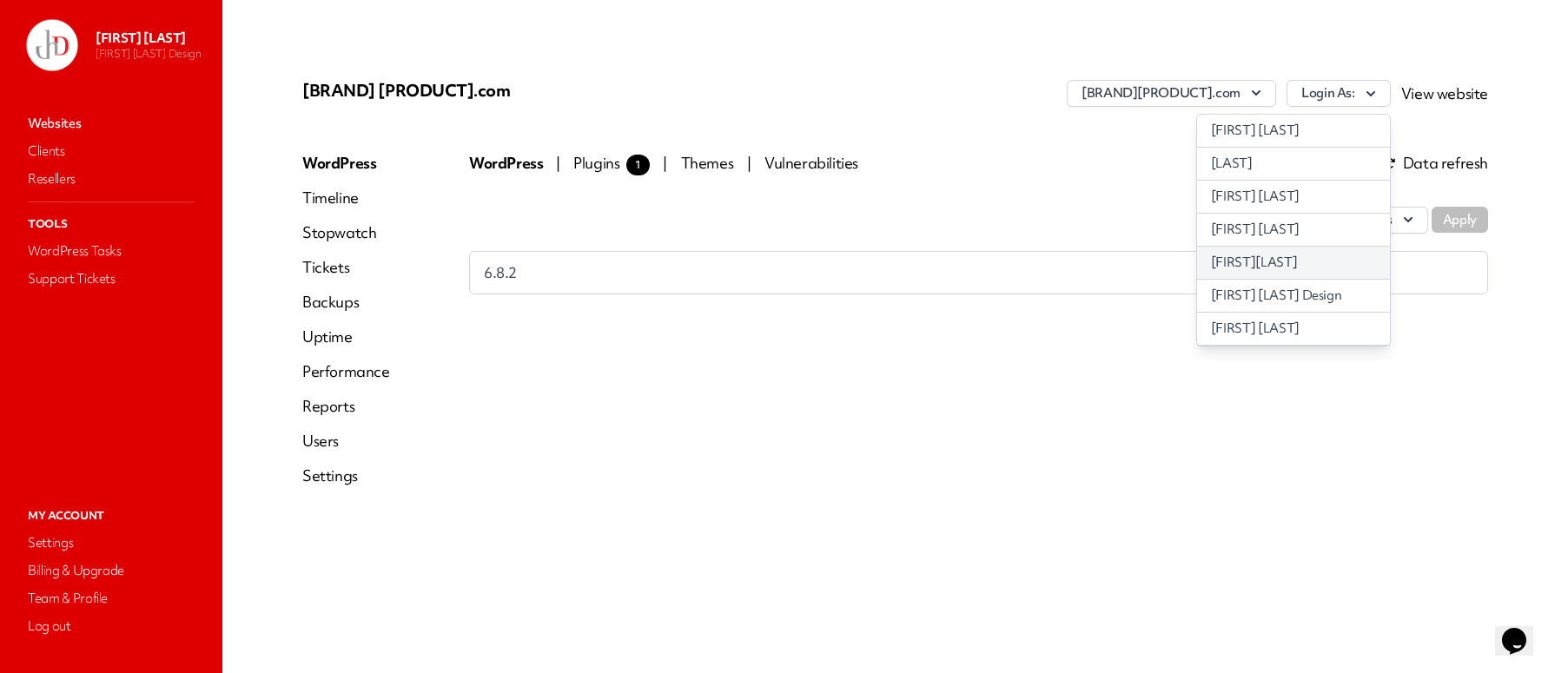 click on "[FIRST][LAST]" at bounding box center (1293, 262) 